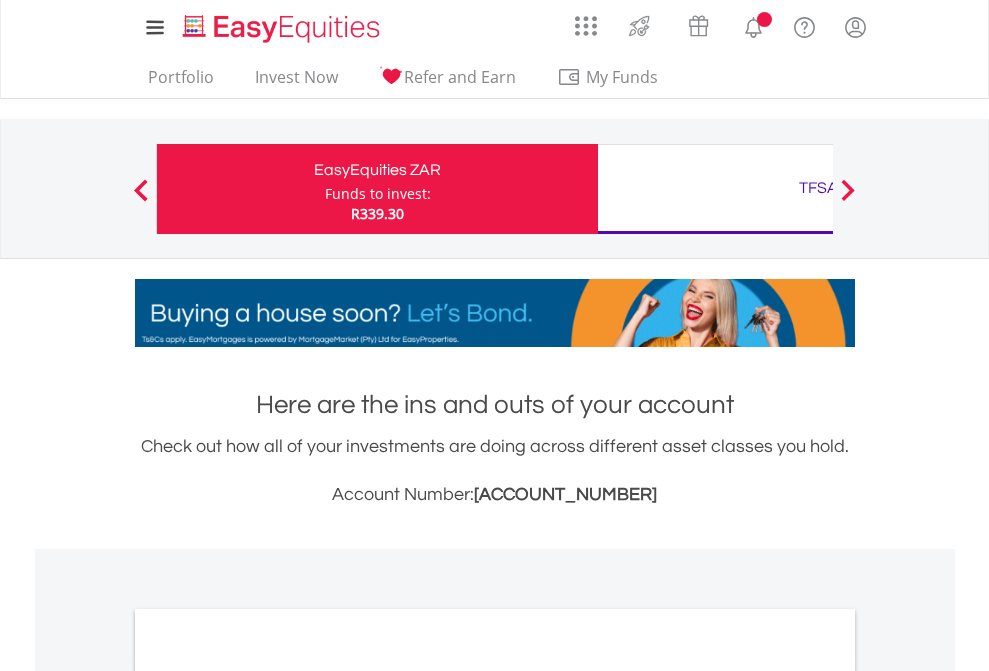 scroll, scrollTop: 0, scrollLeft: 0, axis: both 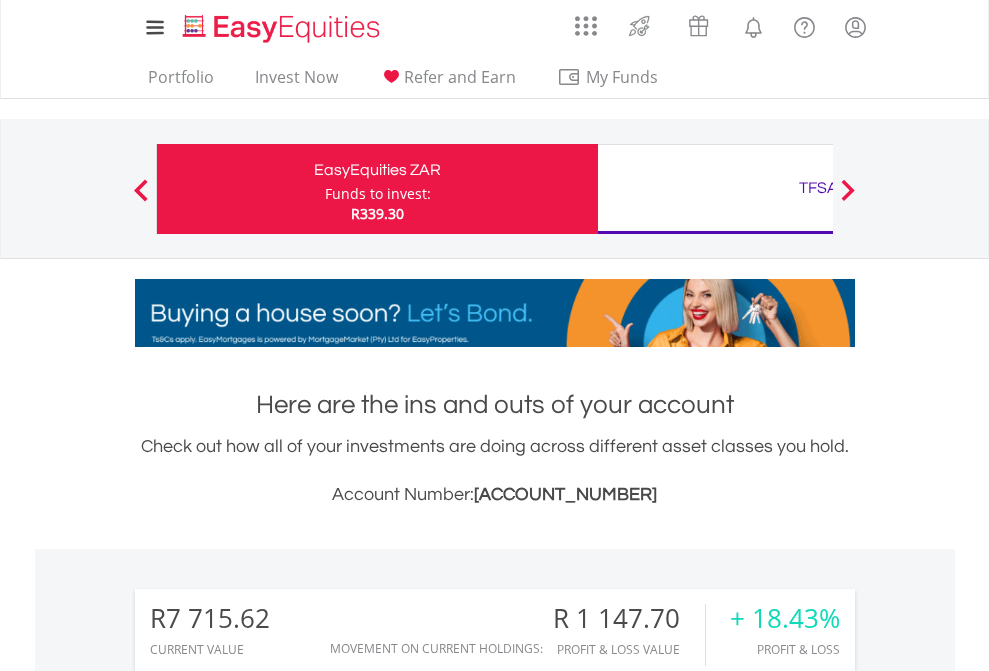 click on "Funds to invest:" at bounding box center [378, 194] 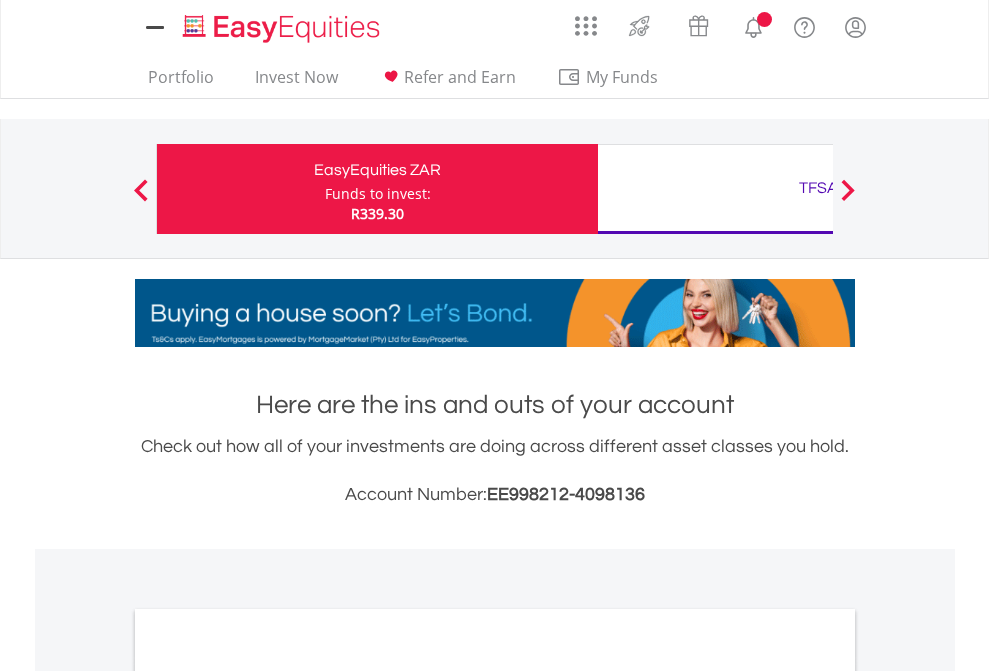 scroll, scrollTop: 0, scrollLeft: 0, axis: both 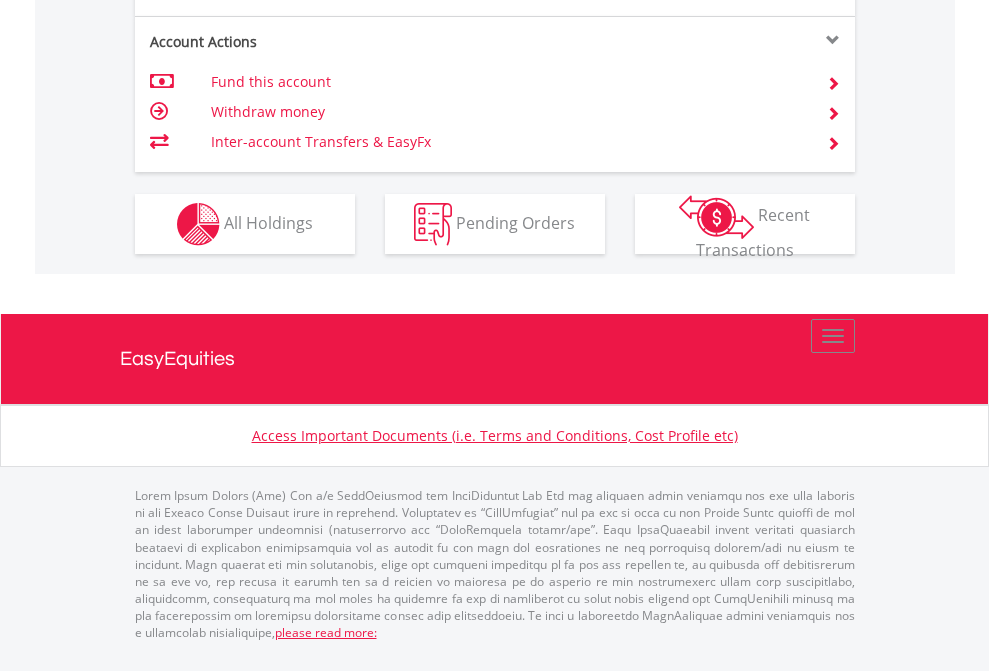 click on "Investment types" at bounding box center [706, -337] 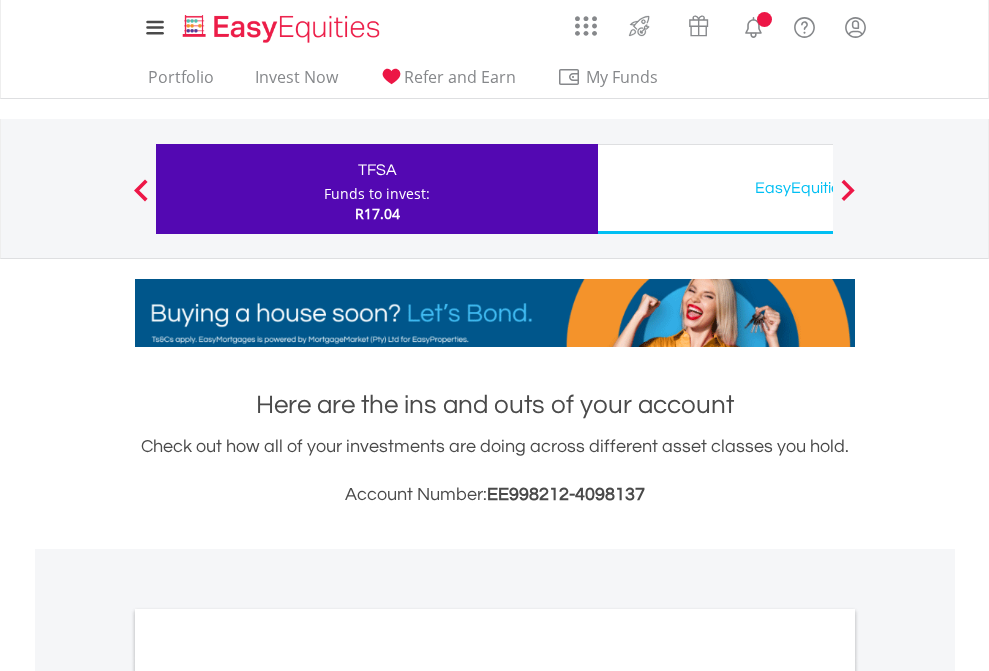 scroll, scrollTop: 0, scrollLeft: 0, axis: both 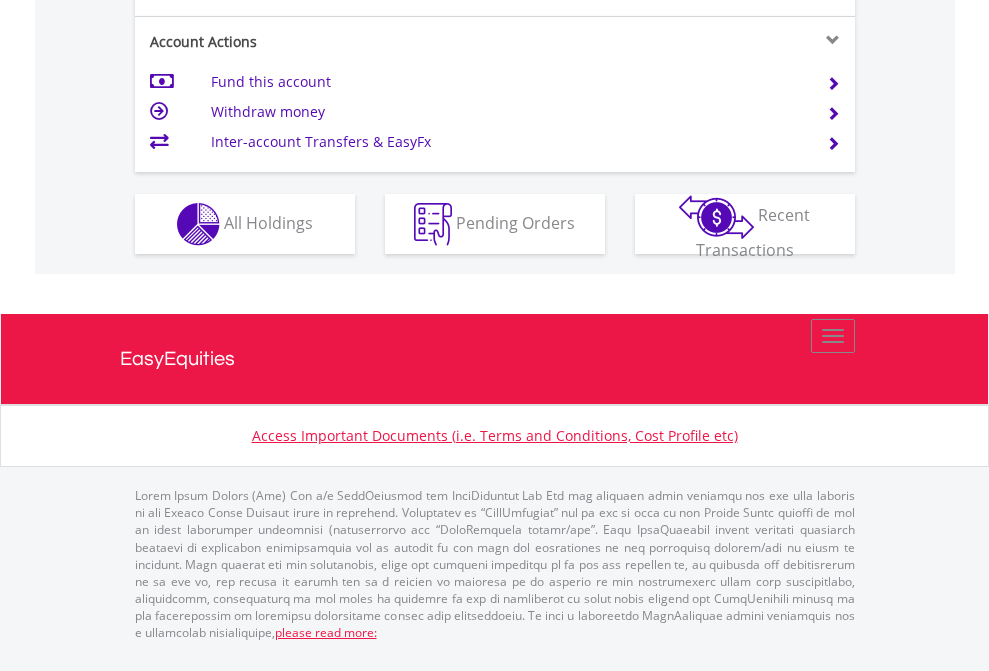 click on "Investment types" at bounding box center (706, -337) 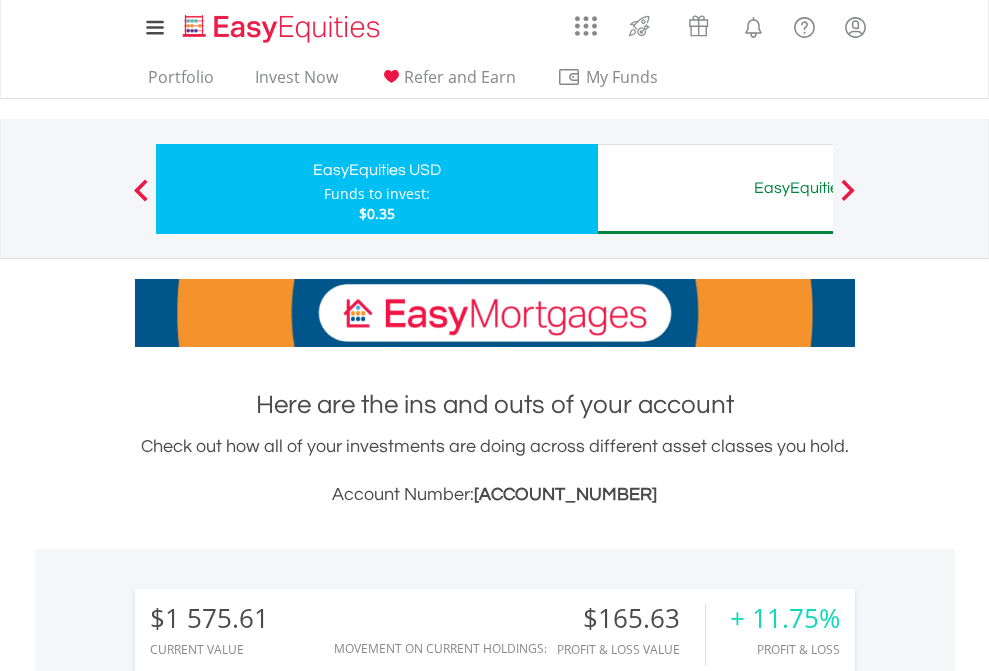 scroll, scrollTop: 1342, scrollLeft: 0, axis: vertical 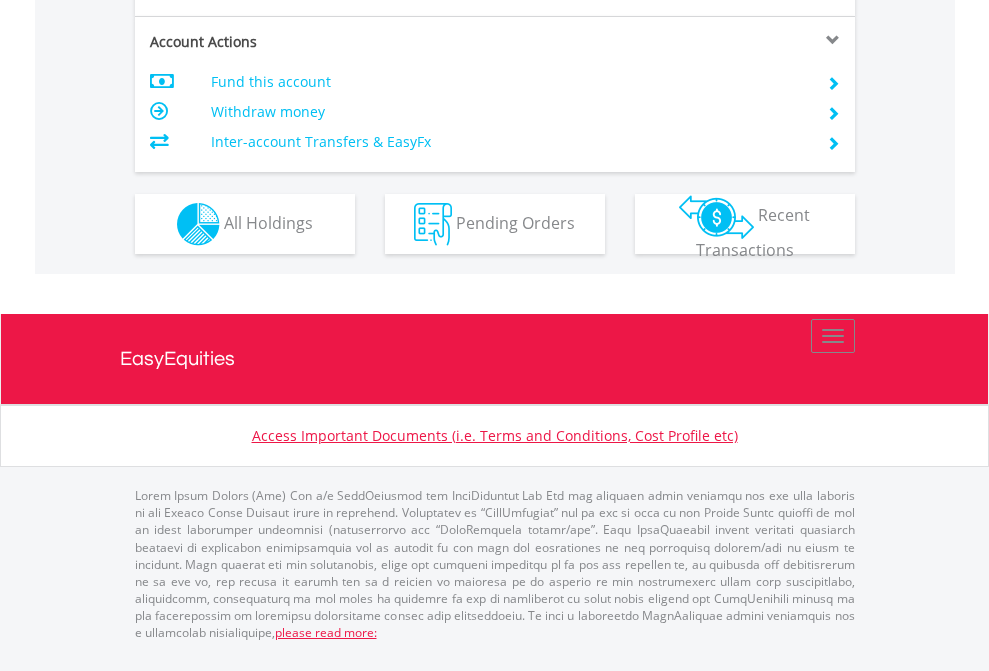 click on "Investment types" at bounding box center (706, -337) 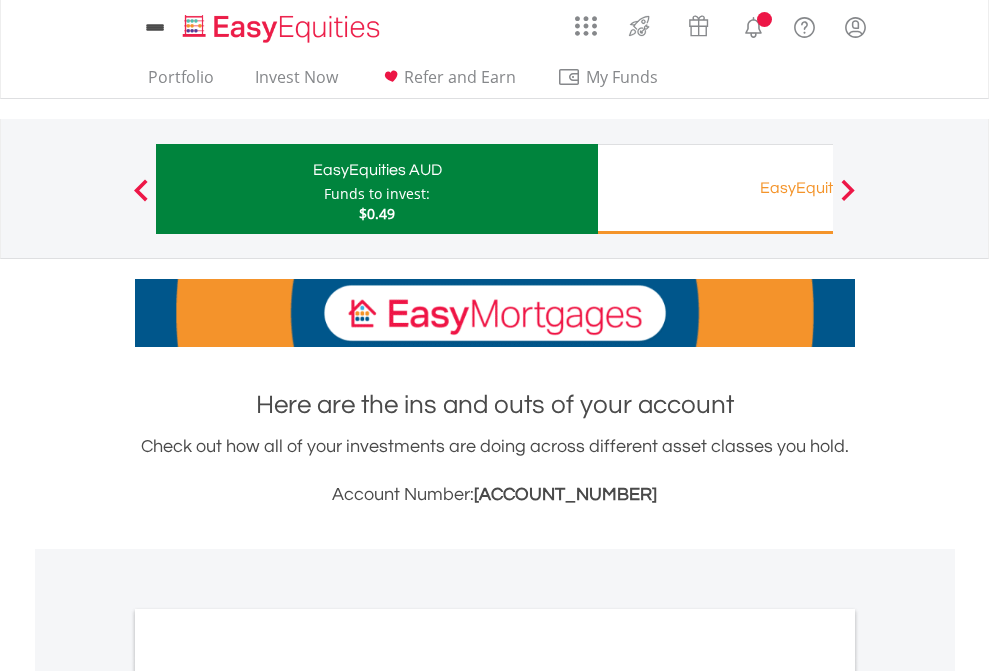 scroll, scrollTop: 0, scrollLeft: 0, axis: both 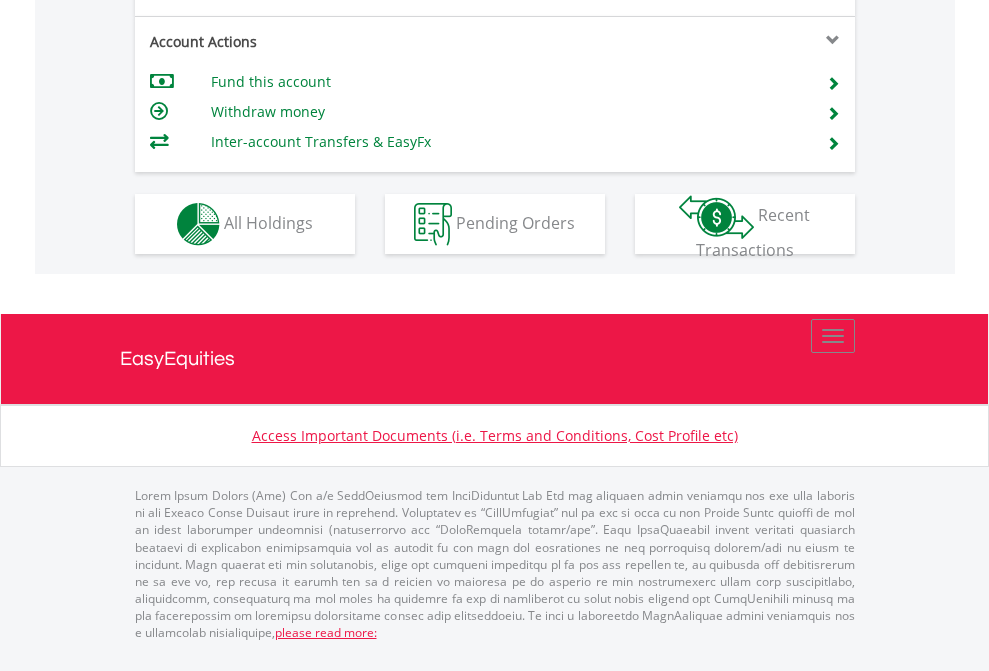 click on "Investment types" at bounding box center (706, -337) 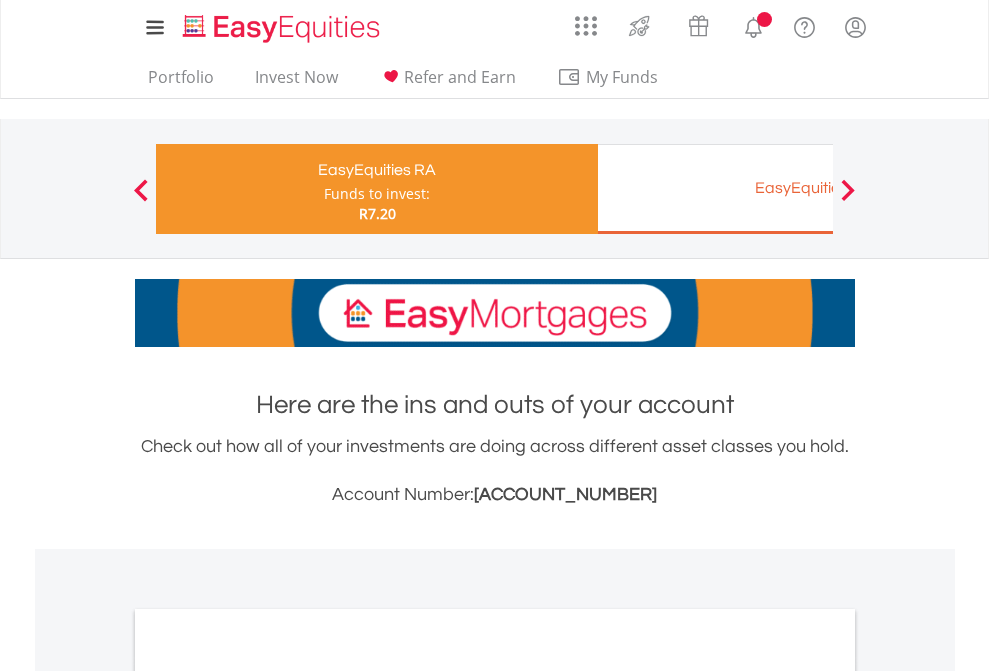 scroll, scrollTop: 0, scrollLeft: 0, axis: both 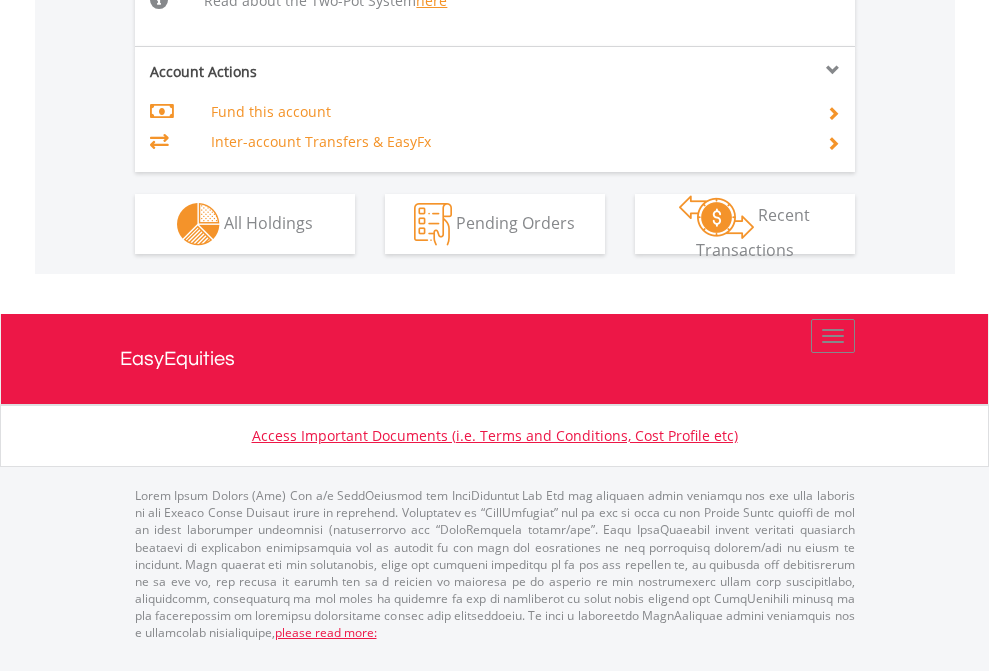 click on "Investment types" at bounding box center (706, -518) 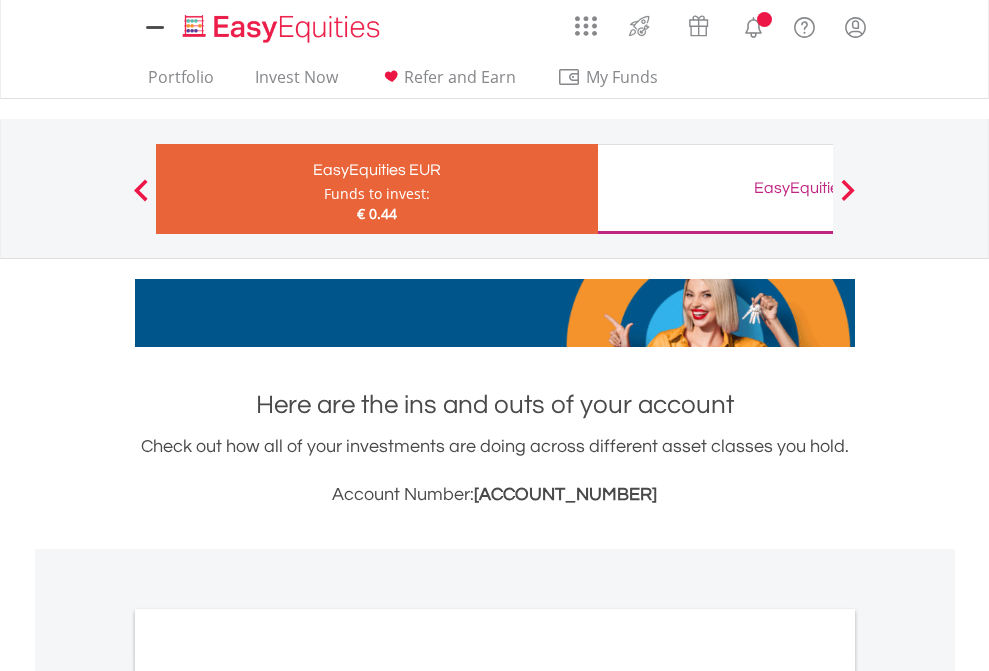 scroll, scrollTop: 0, scrollLeft: 0, axis: both 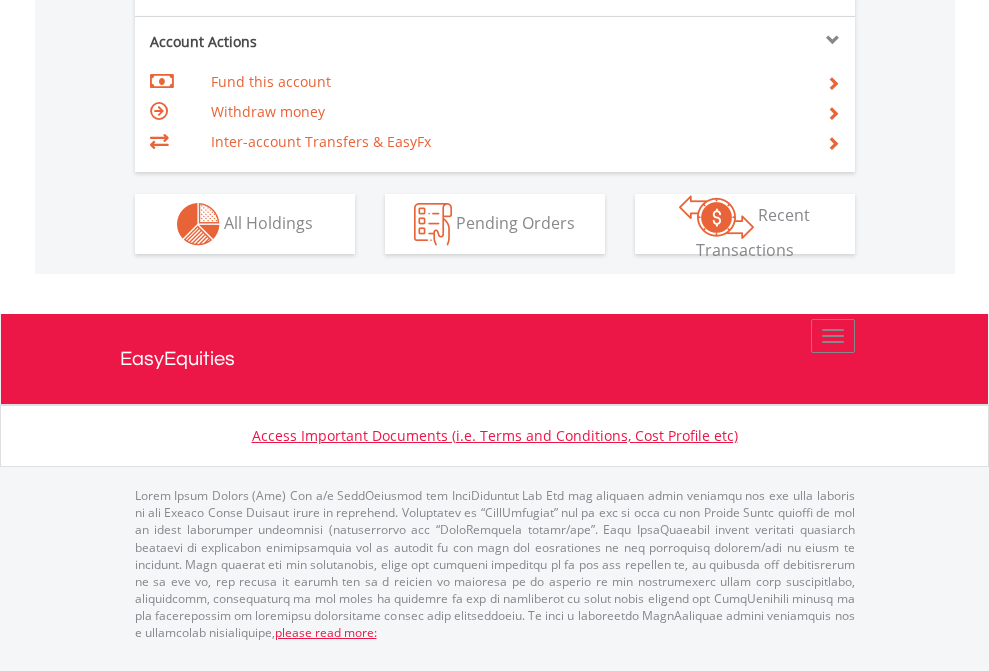 click on "Investment types" at bounding box center [706, -337] 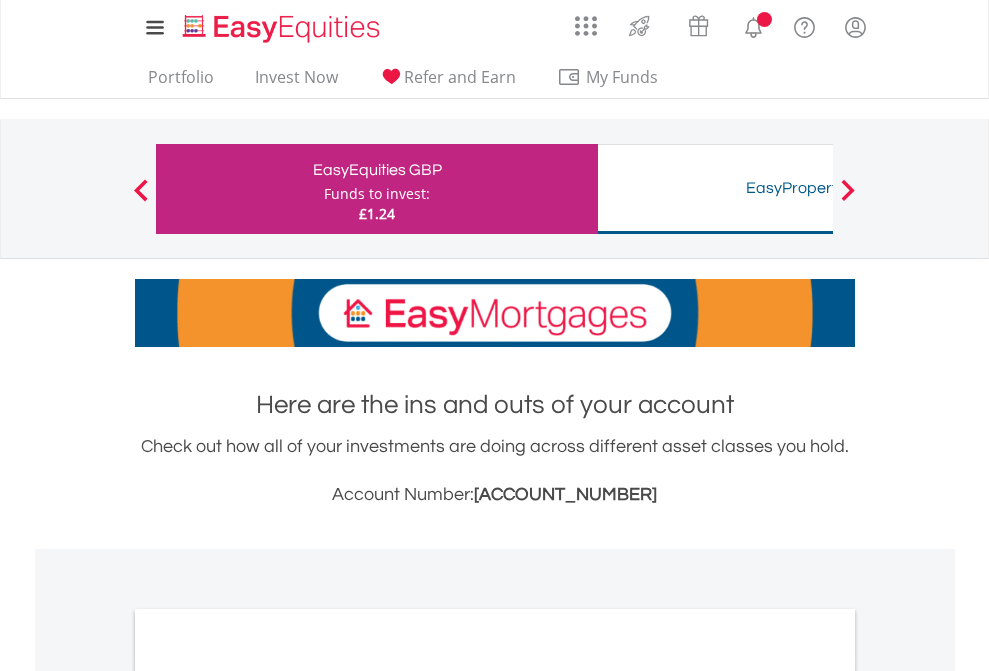 scroll, scrollTop: 0, scrollLeft: 0, axis: both 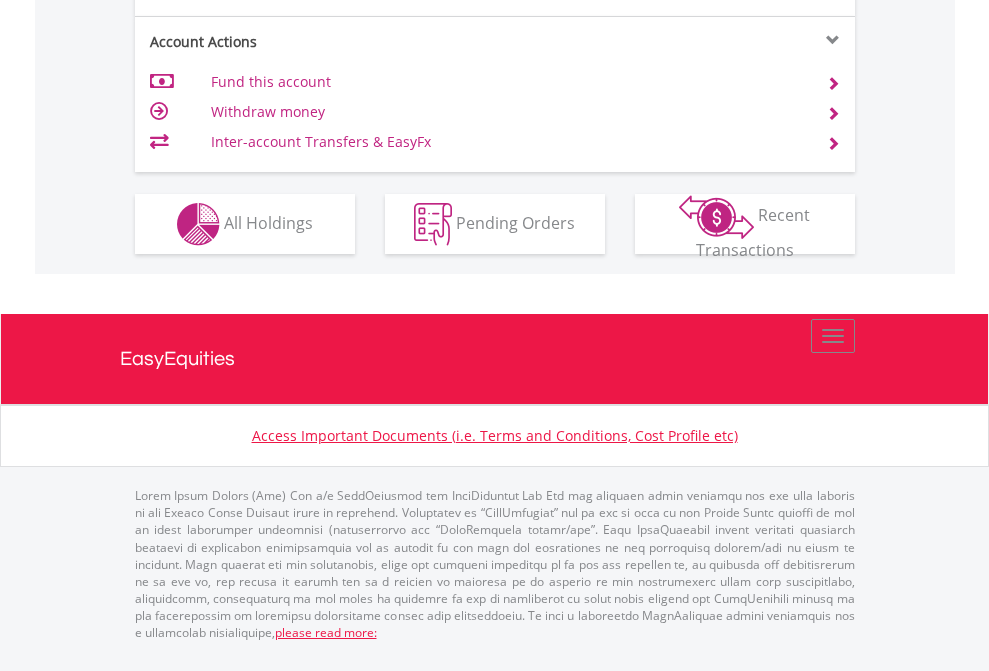 click on "Investment types" at bounding box center (706, -337) 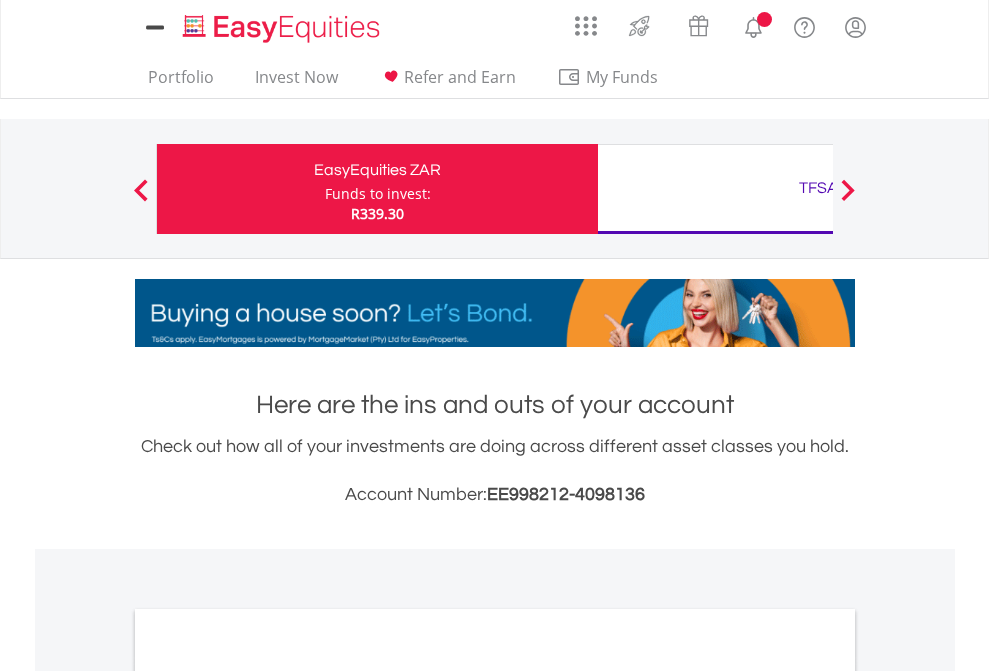 scroll, scrollTop: 1202, scrollLeft: 0, axis: vertical 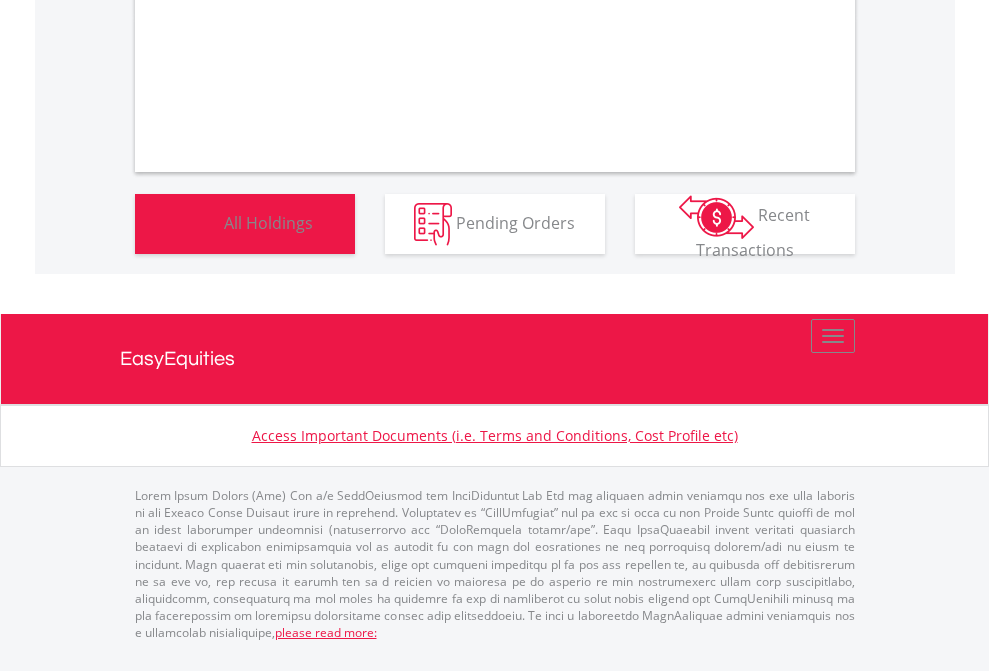 click on "All Holdings" at bounding box center [268, 222] 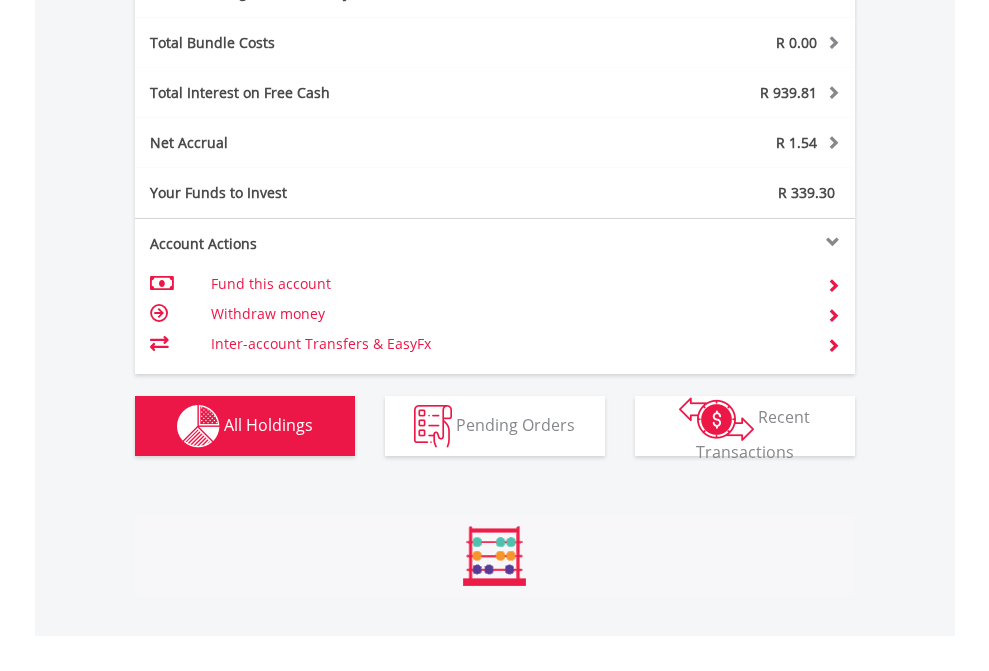 scroll, scrollTop: 999808, scrollLeft: 999687, axis: both 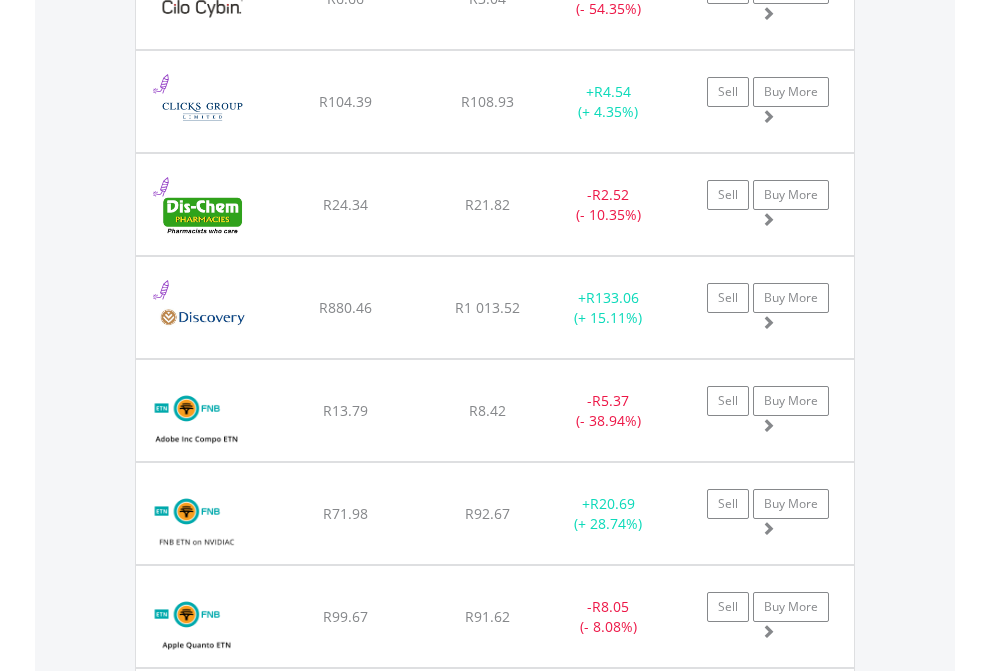 click on "TFSA" at bounding box center (818, -2196) 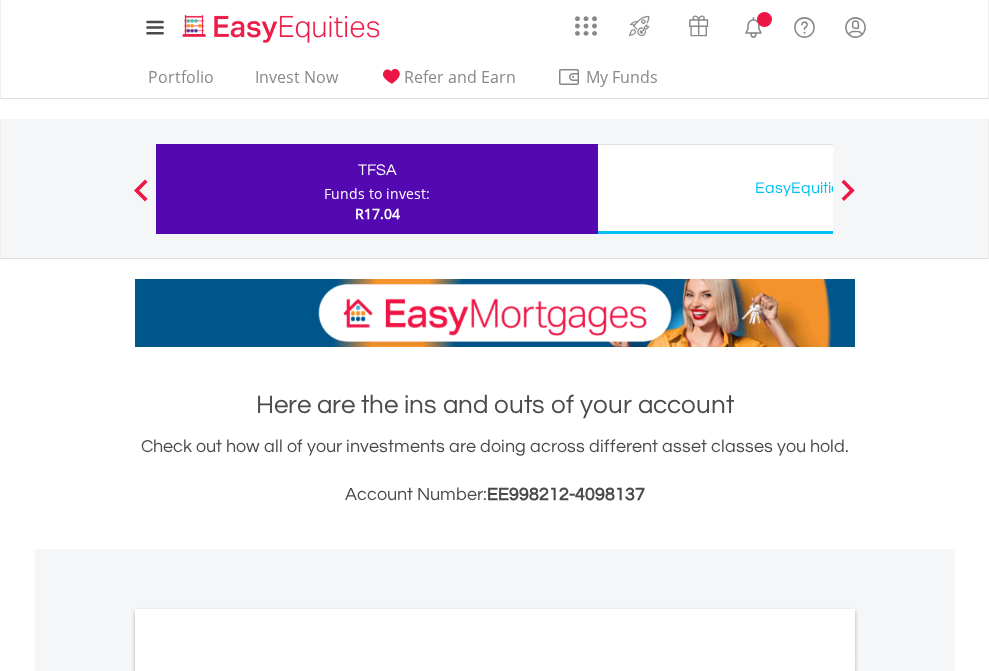 scroll, scrollTop: 0, scrollLeft: 0, axis: both 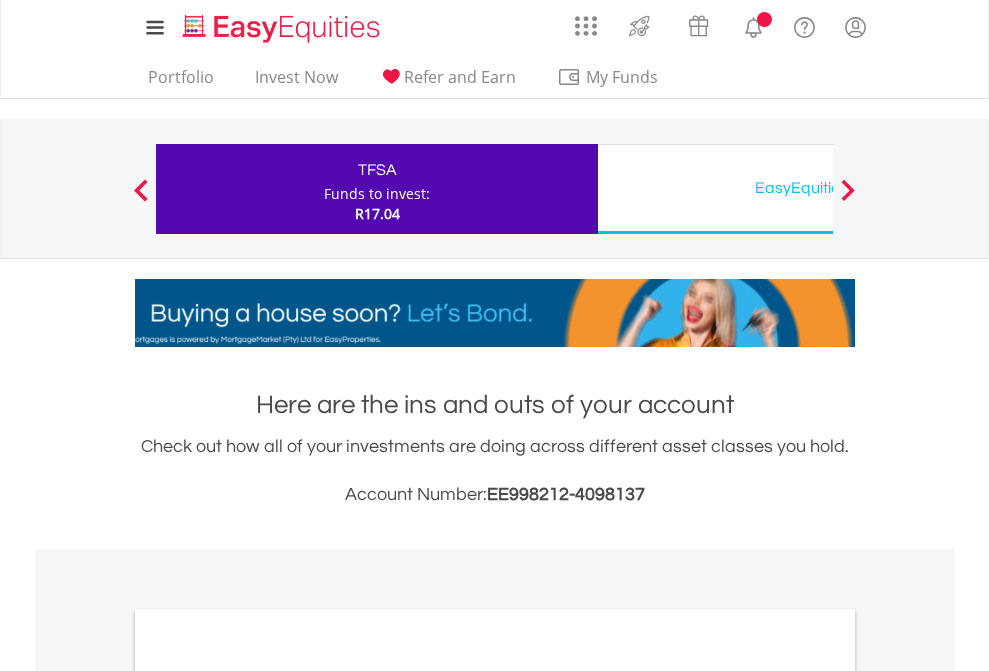 click on "All Holdings" at bounding box center (268, 1096) 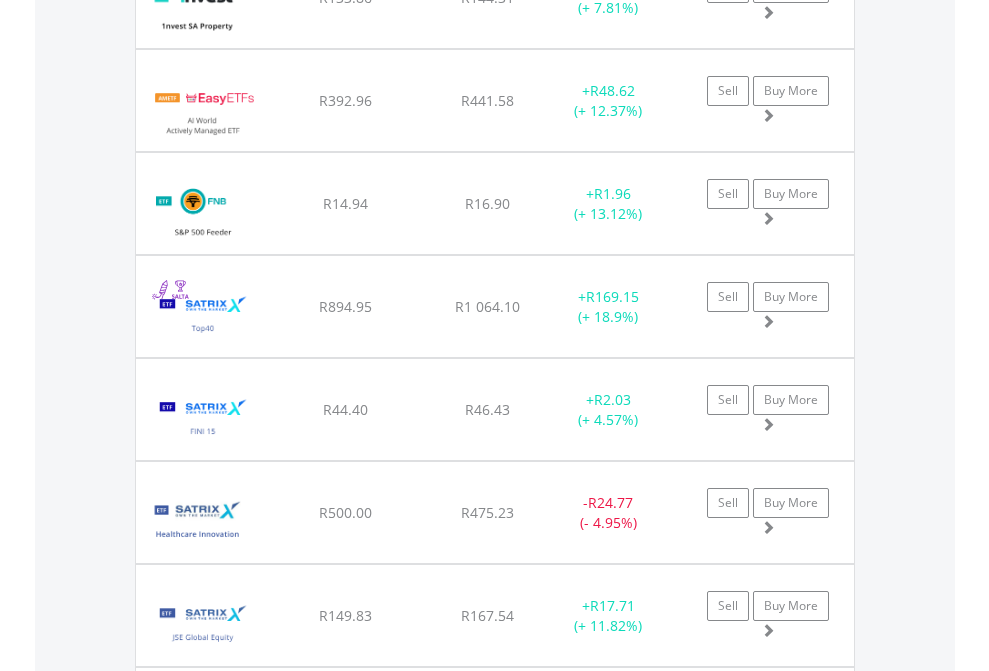 scroll, scrollTop: 2345, scrollLeft: 0, axis: vertical 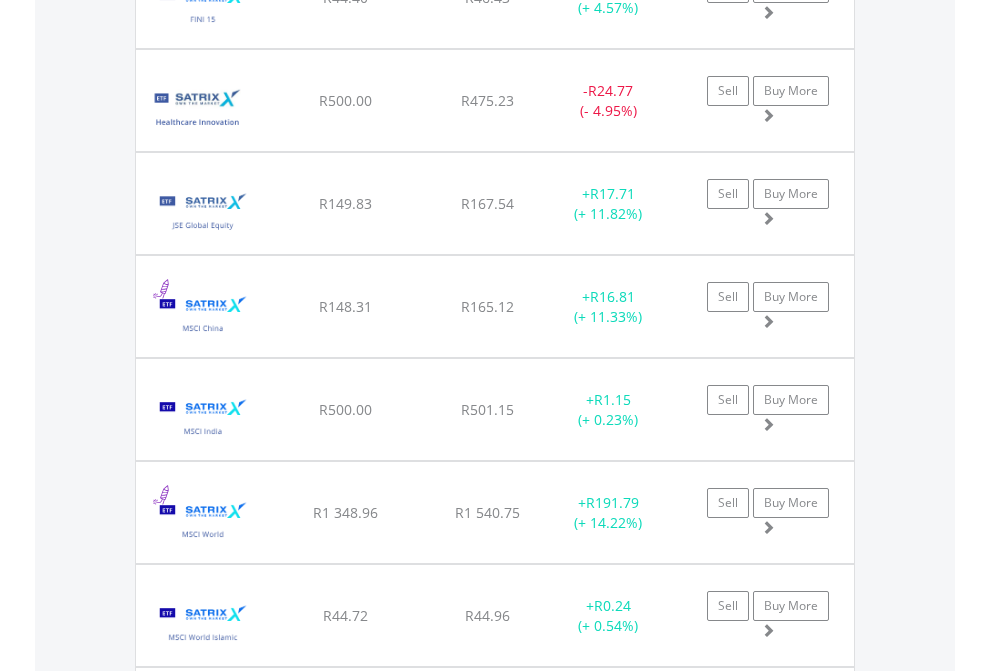 click on "EasyEquities USD" at bounding box center [818, -2157] 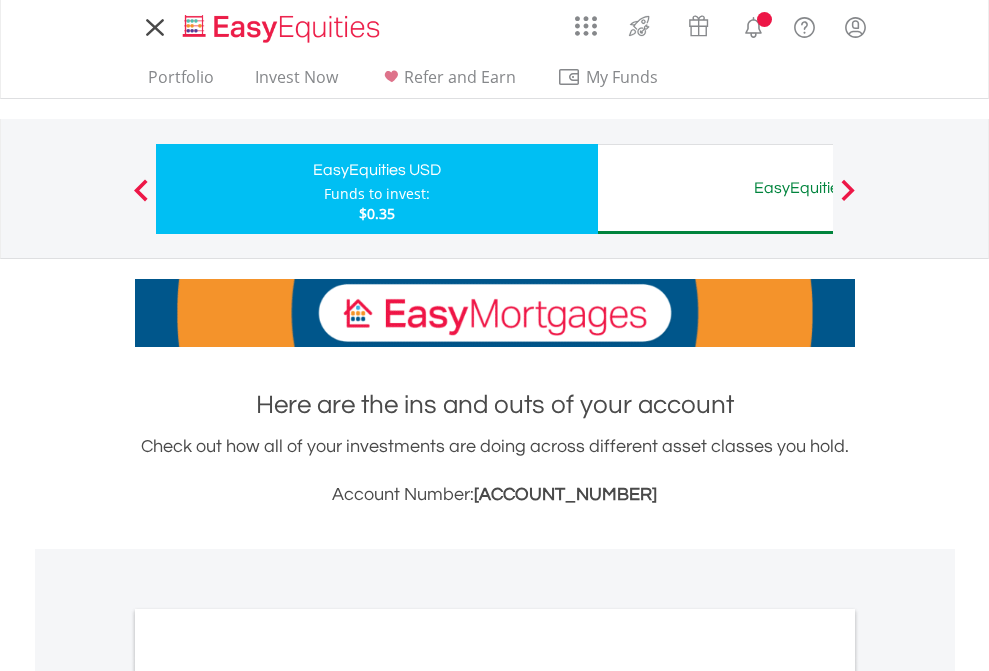 scroll, scrollTop: 0, scrollLeft: 0, axis: both 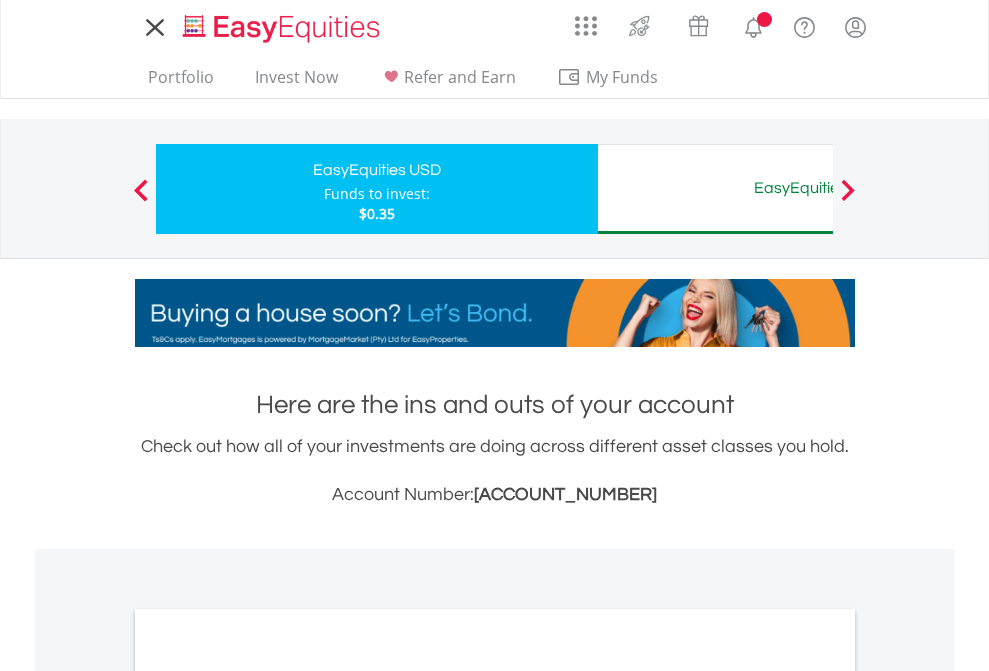 click on "All Holdings" at bounding box center [268, 1096] 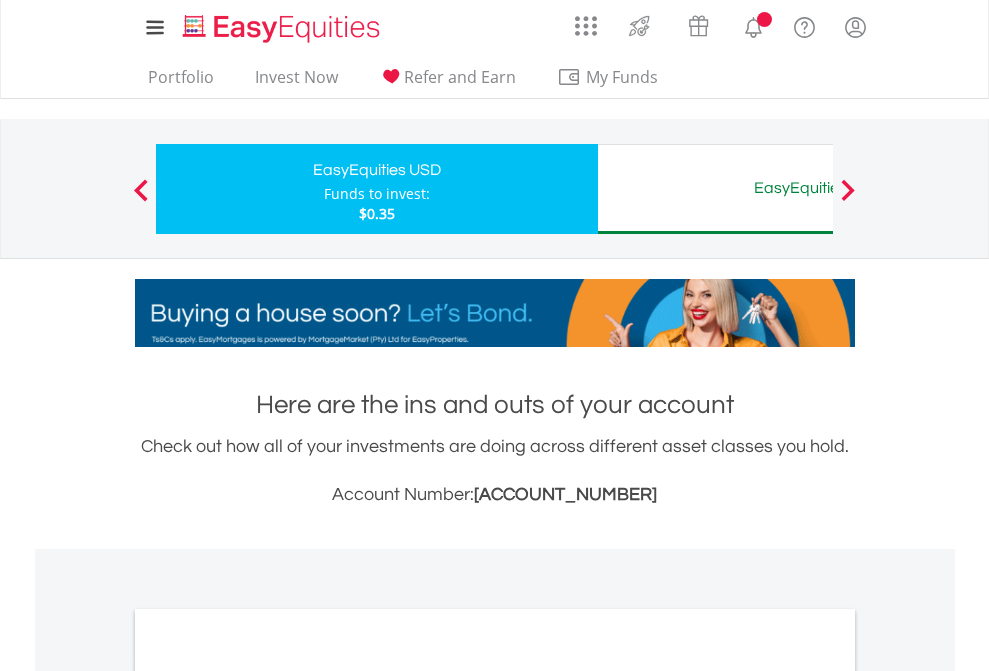 scroll, scrollTop: 1202, scrollLeft: 0, axis: vertical 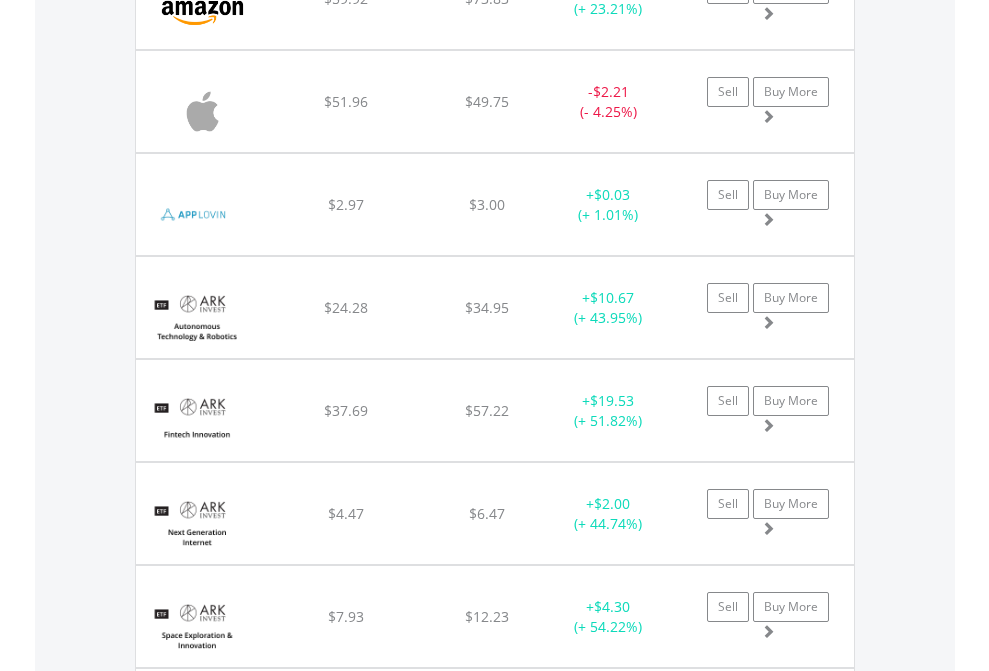 click on "EasyEquities AUD" at bounding box center (818, -2076) 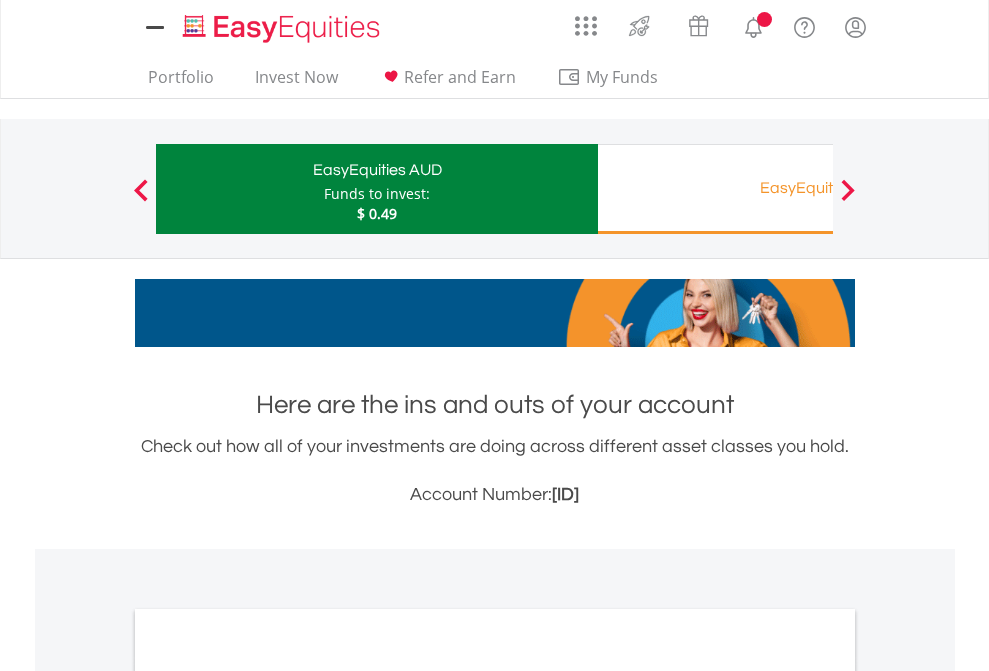 scroll, scrollTop: 1202, scrollLeft: 0, axis: vertical 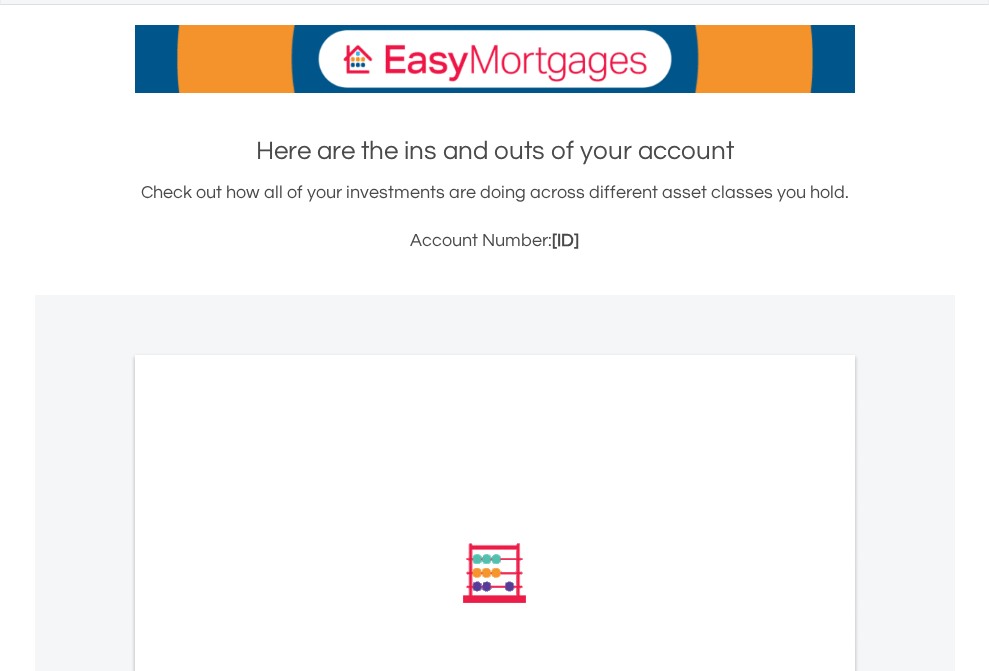 click on "All Holdings" at bounding box center (268, 842) 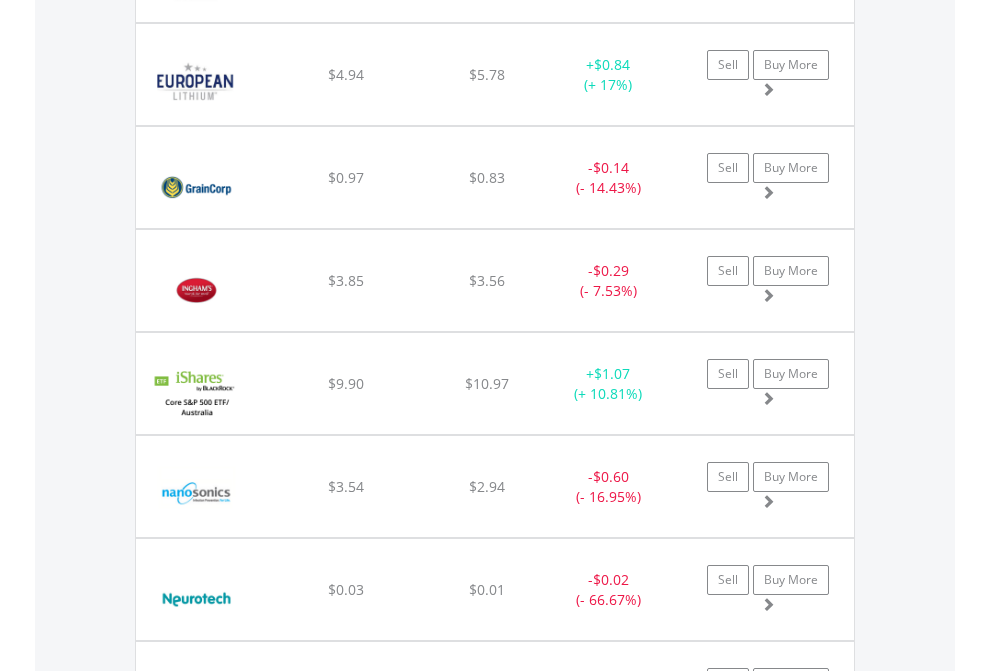 scroll, scrollTop: 2305, scrollLeft: 0, axis: vertical 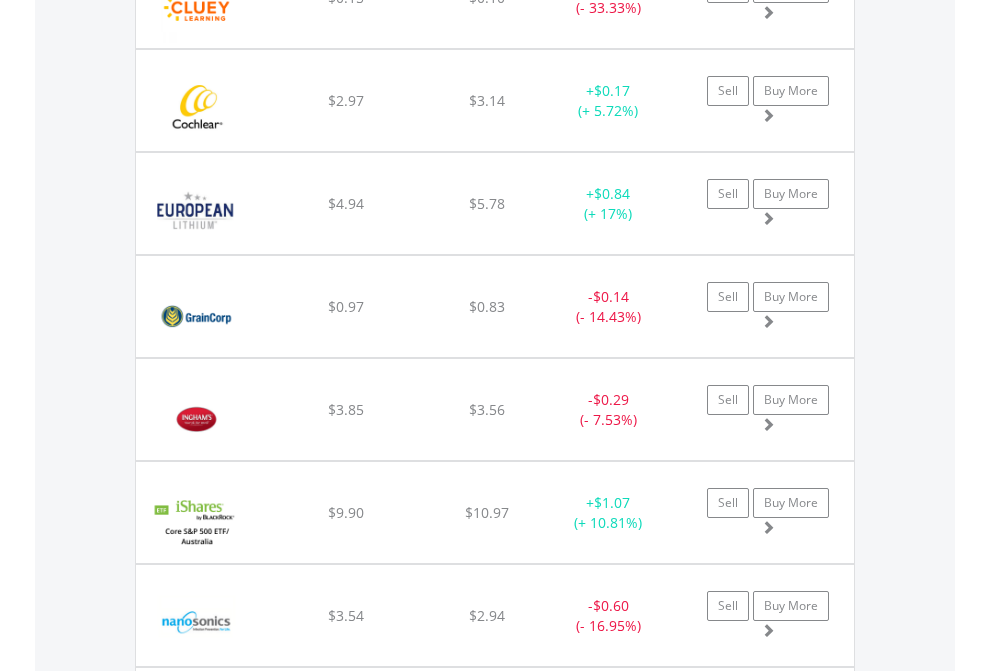 click on "EasyEquities RA" at bounding box center (818, -2117) 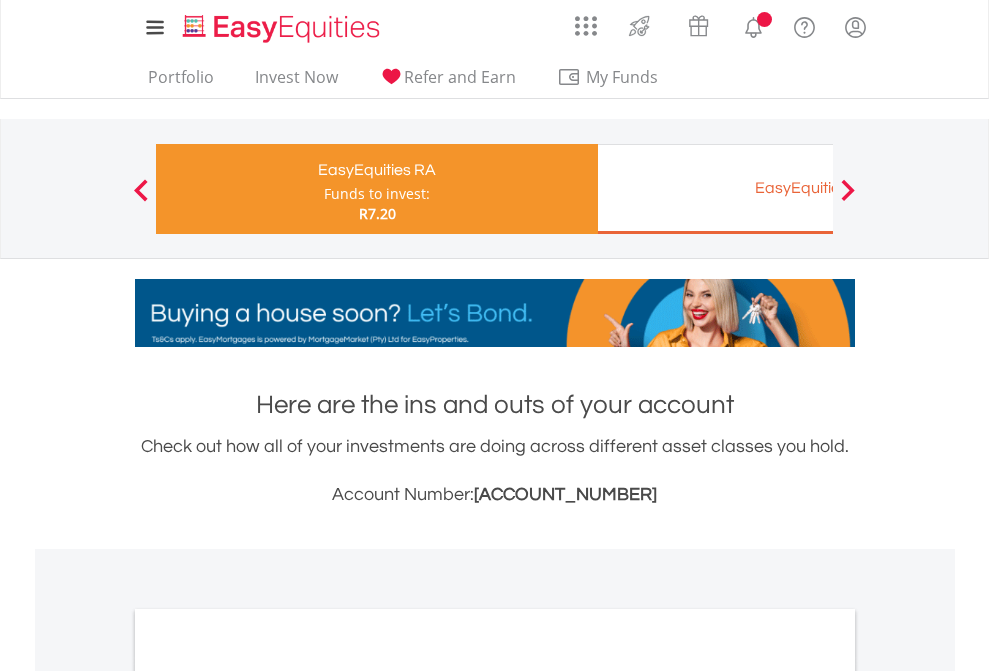 scroll, scrollTop: 1202, scrollLeft: 0, axis: vertical 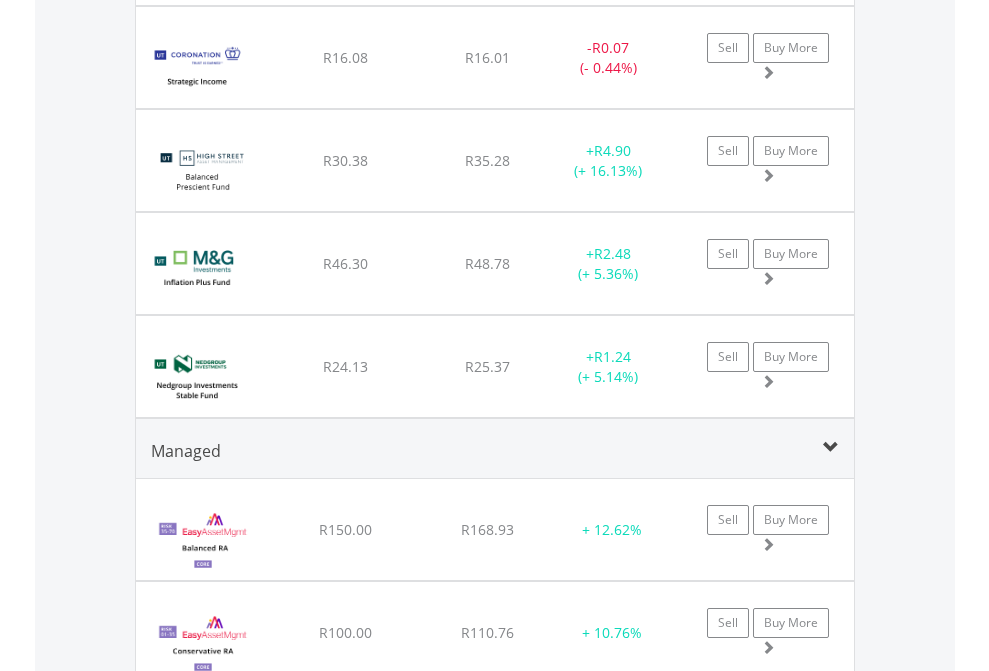 click on "EasyEquities EUR" at bounding box center [818, -2313] 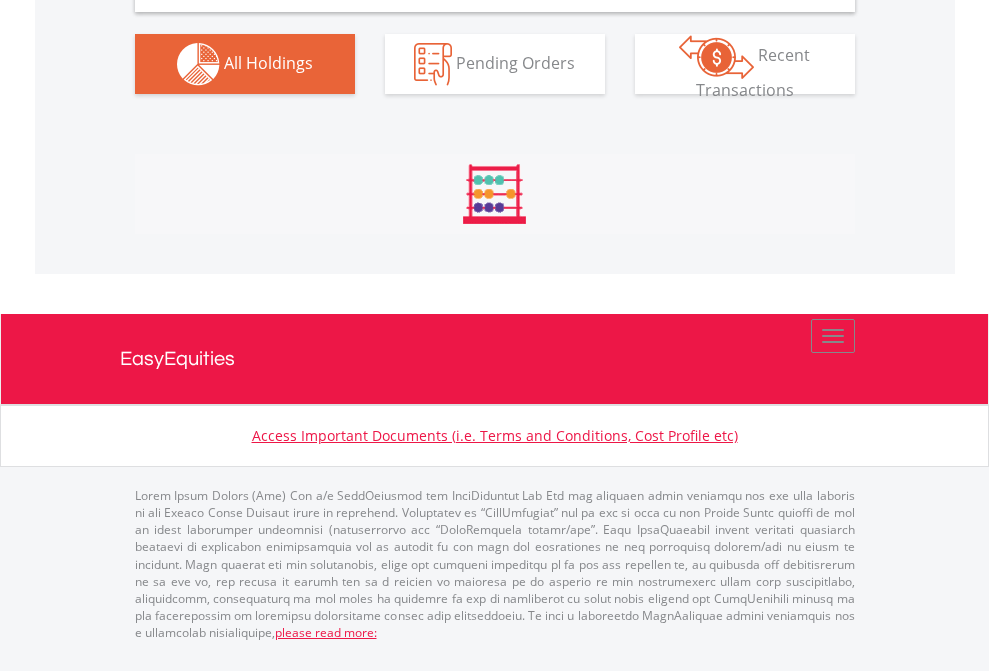 scroll, scrollTop: 1933, scrollLeft: 0, axis: vertical 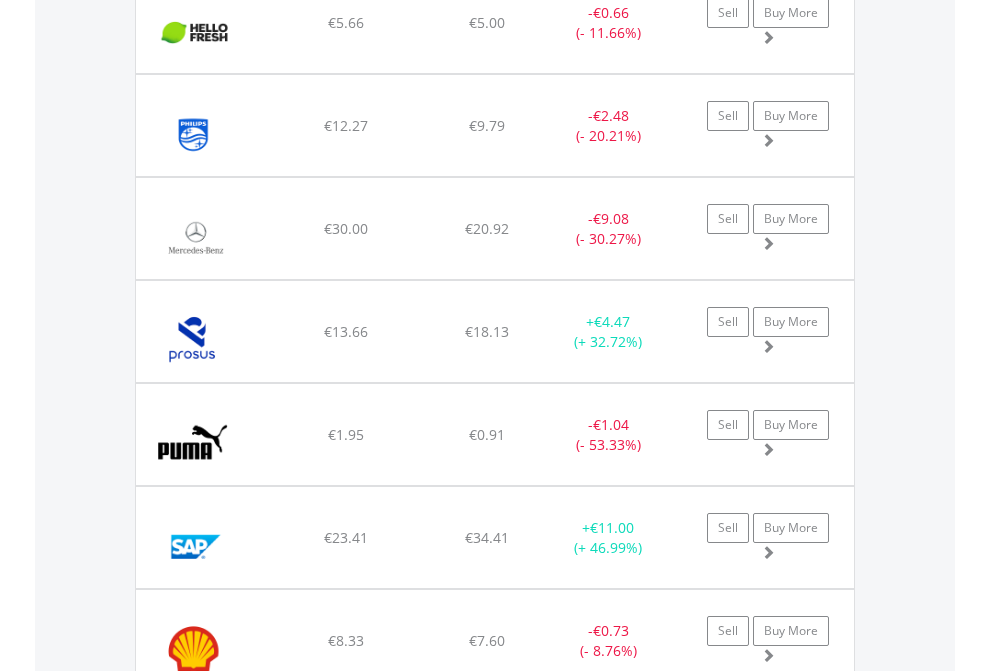 click on "EasyEquities GBP" at bounding box center (818, -1745) 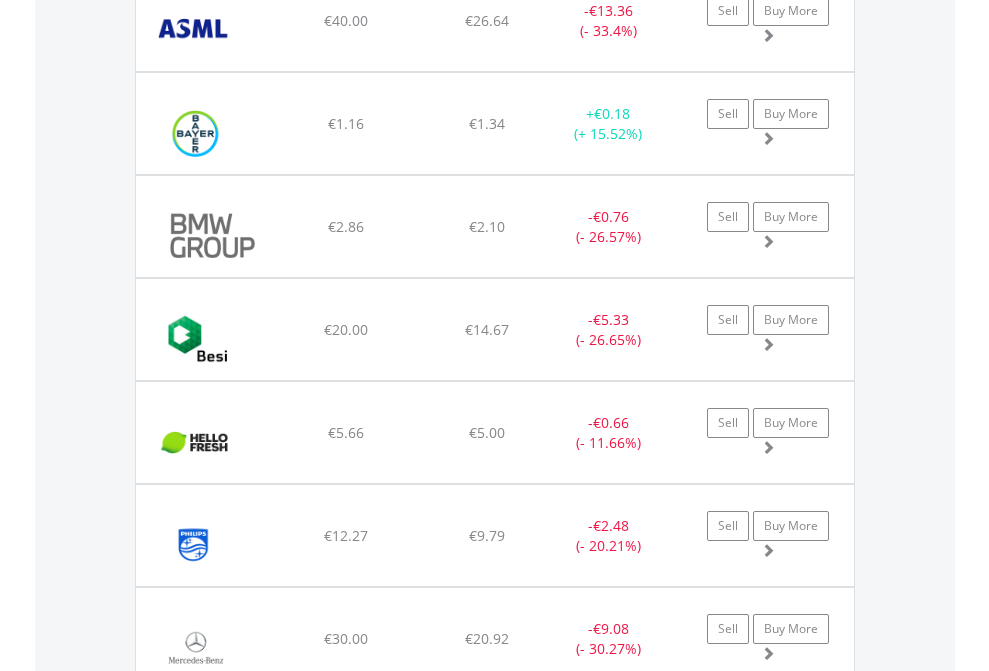 scroll, scrollTop: 144, scrollLeft: 0, axis: vertical 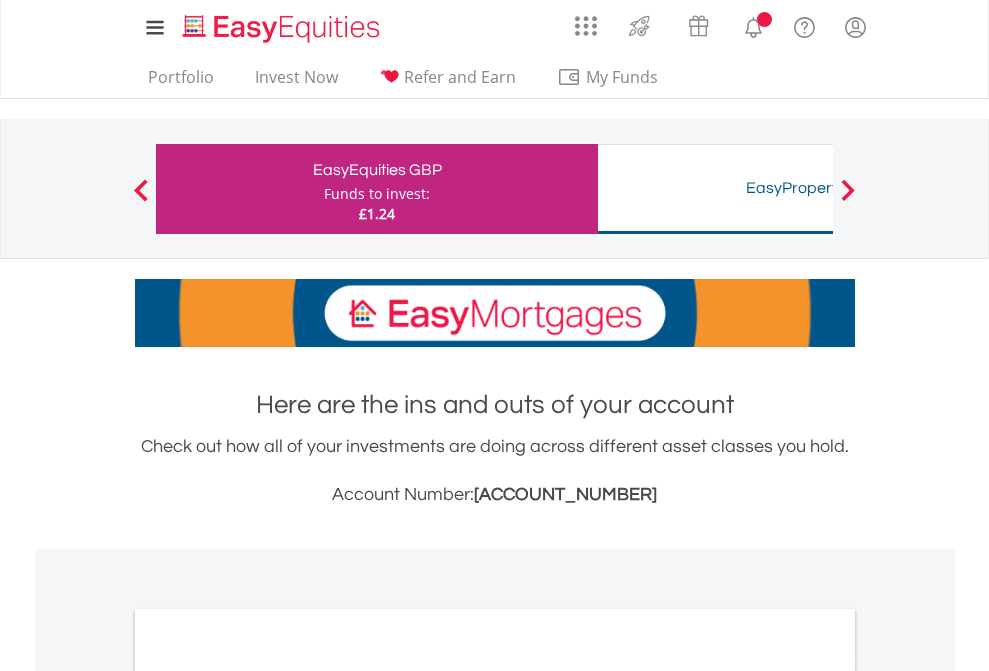 click on "All Holdings" at bounding box center [268, 1096] 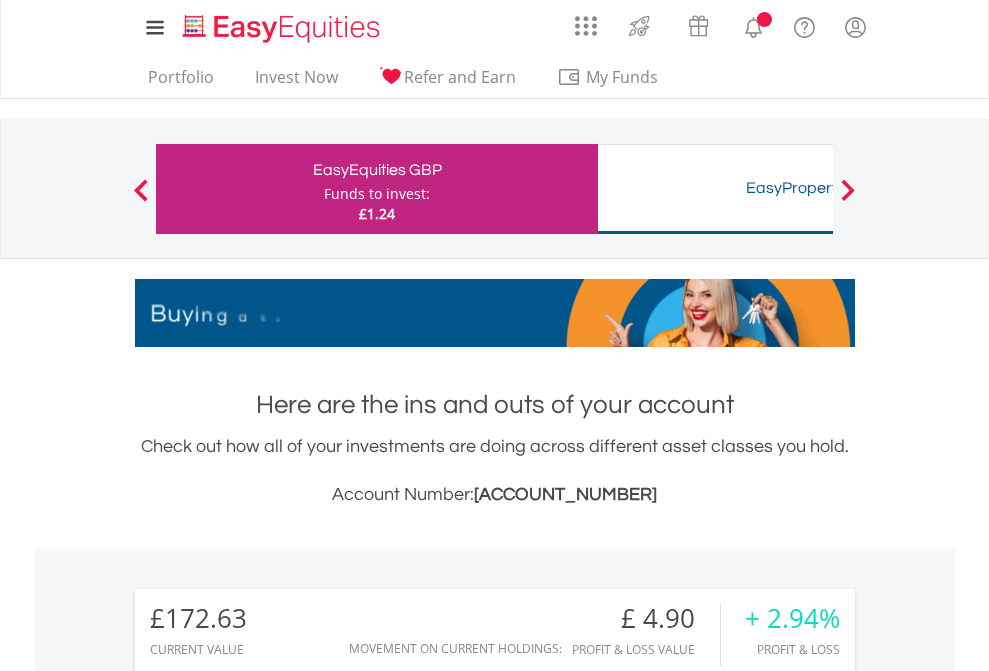 scroll, scrollTop: 1493, scrollLeft: 0, axis: vertical 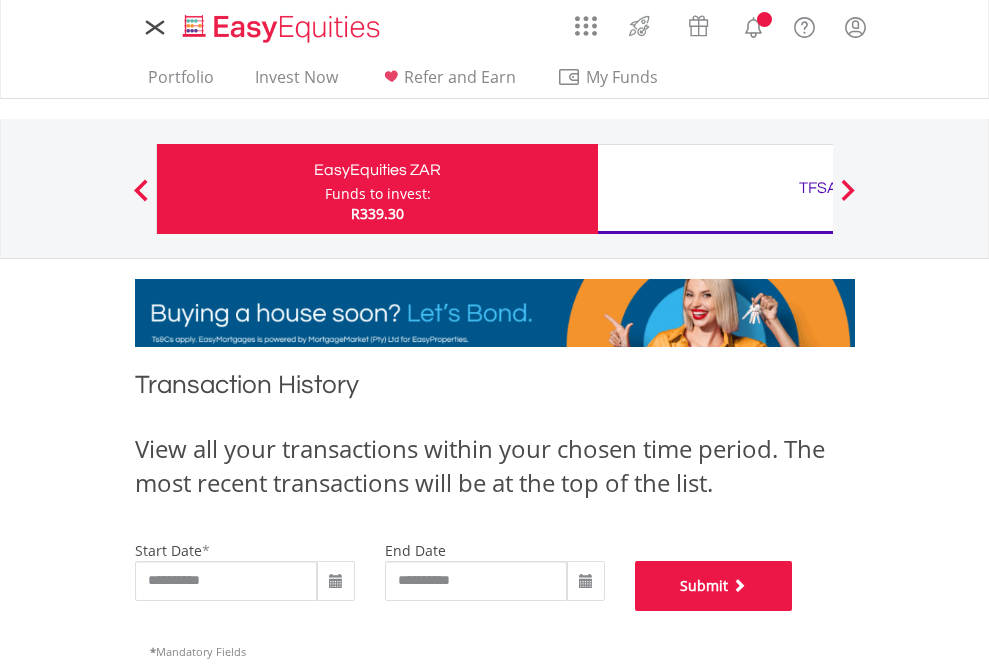 click on "Submit" at bounding box center (714, 586) 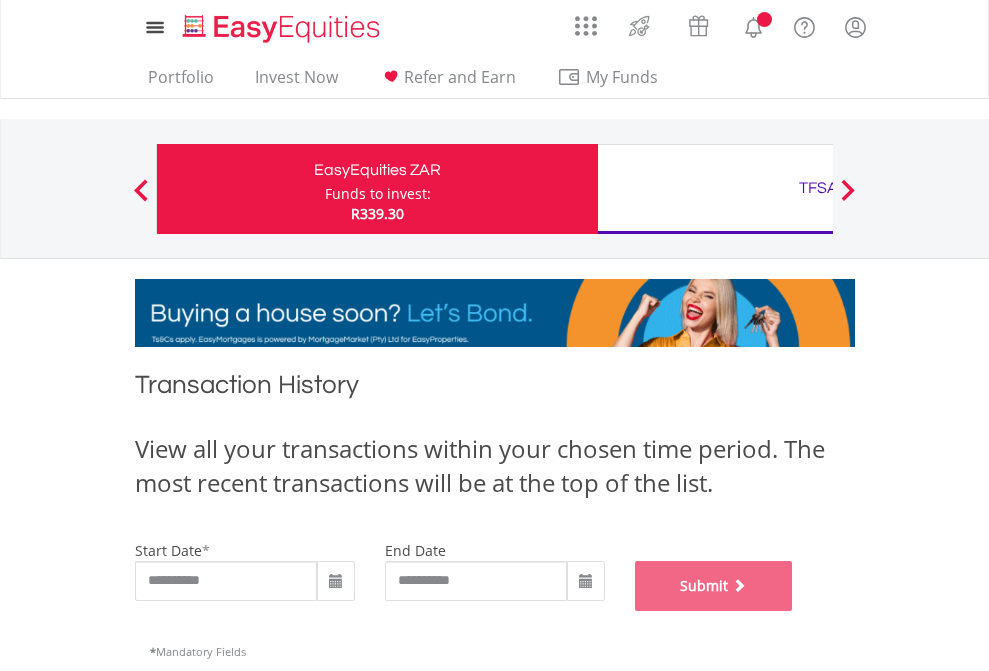 scroll, scrollTop: 811, scrollLeft: 0, axis: vertical 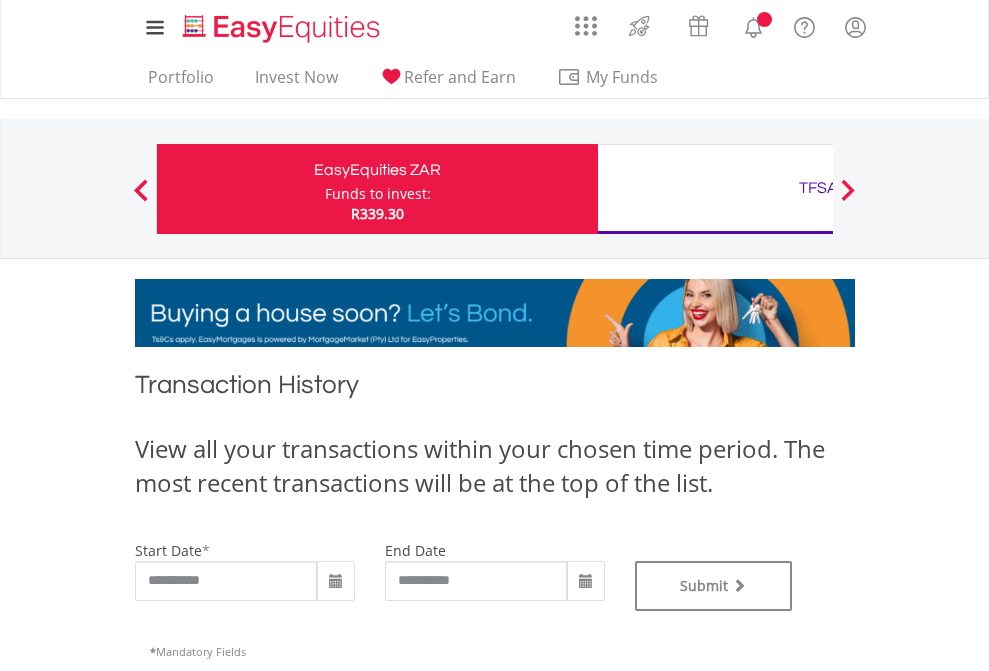 click on "TFSA" at bounding box center (818, 188) 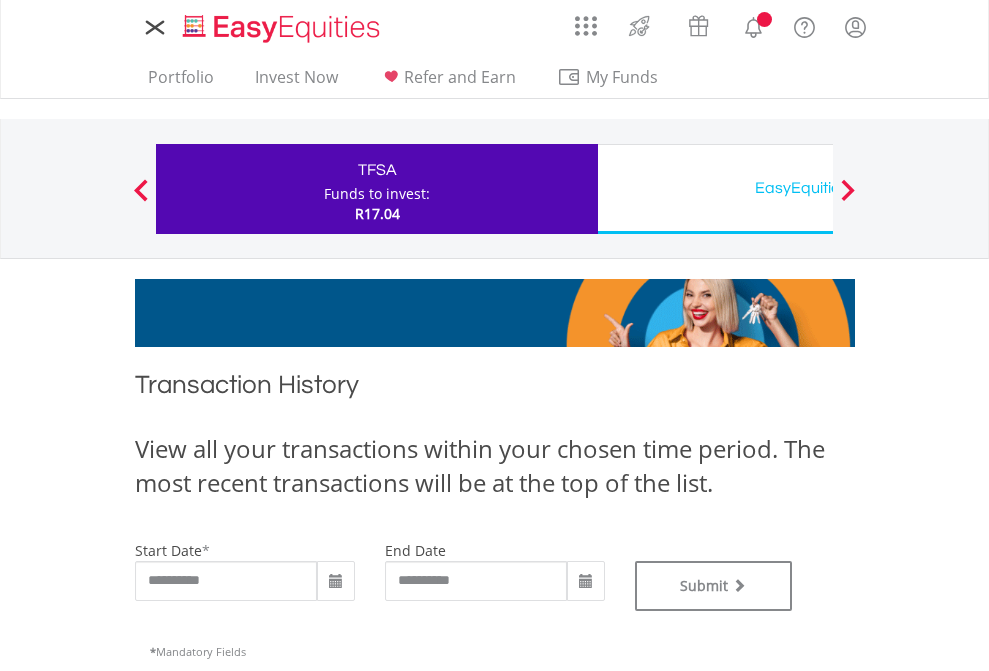 scroll, scrollTop: 0, scrollLeft: 0, axis: both 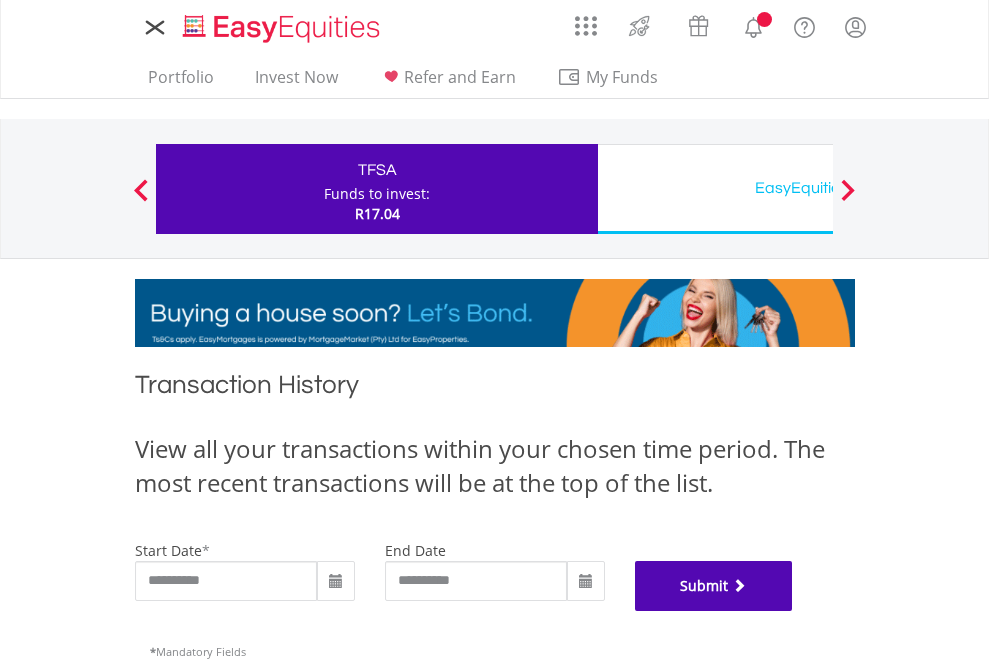 click on "Submit" at bounding box center [714, 586] 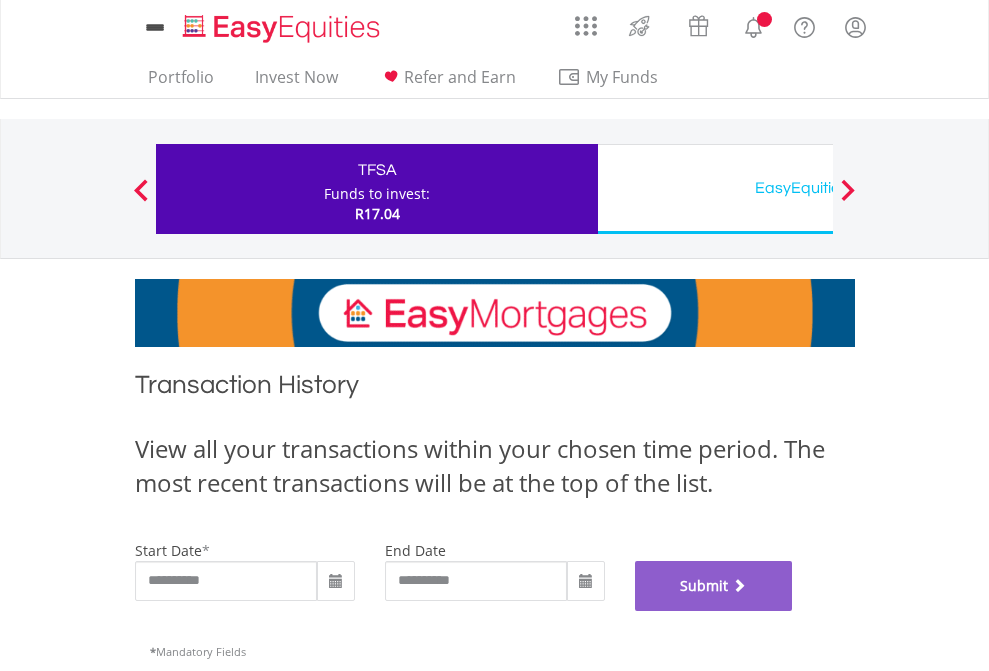 scroll, scrollTop: 811, scrollLeft: 0, axis: vertical 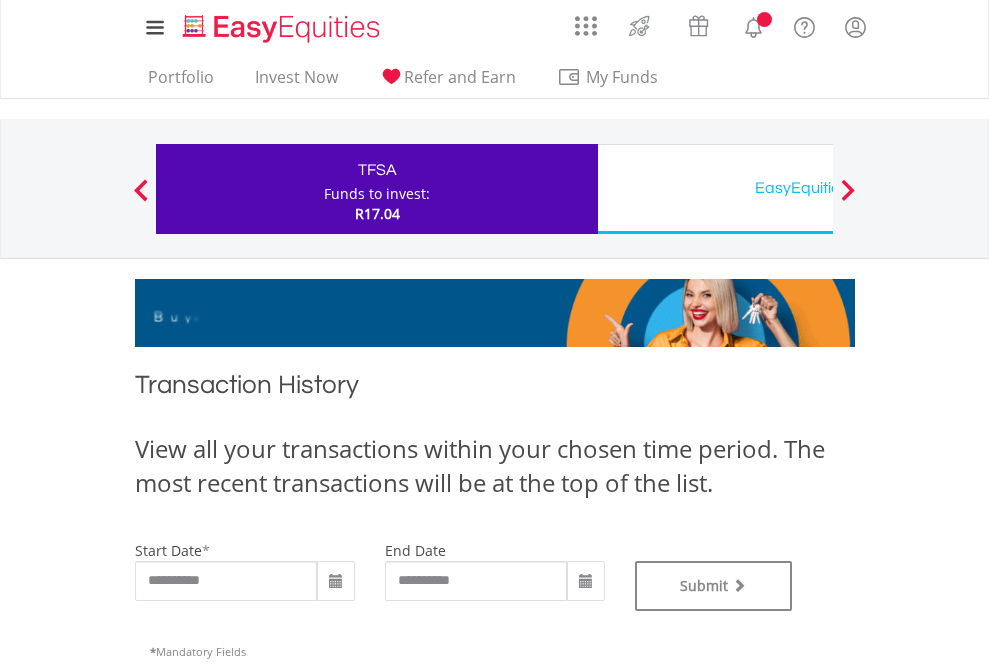click on "EasyEquities USD" at bounding box center (818, 188) 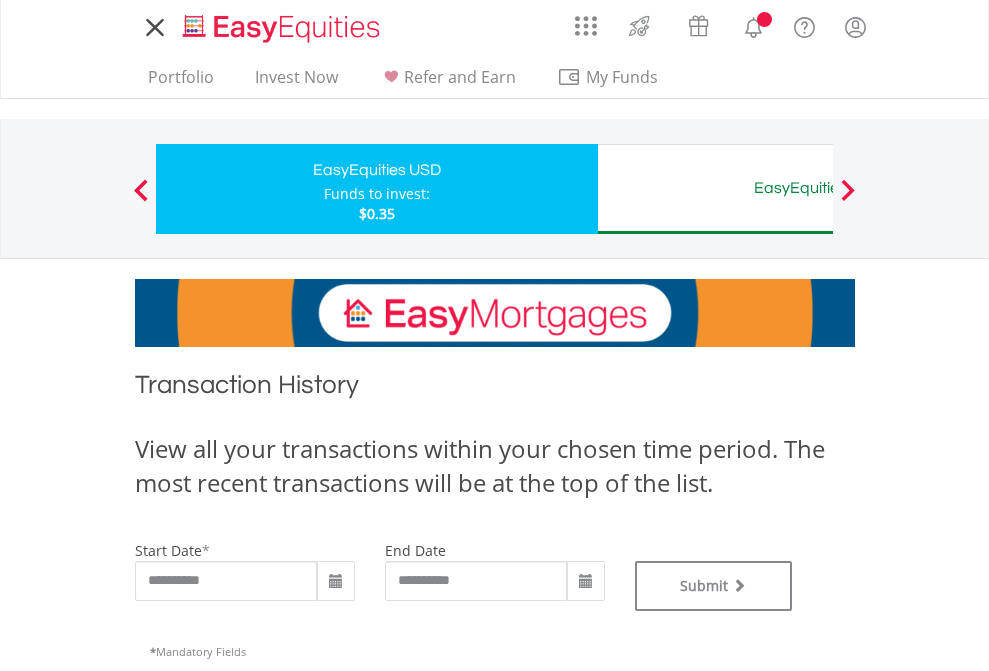 scroll, scrollTop: 0, scrollLeft: 0, axis: both 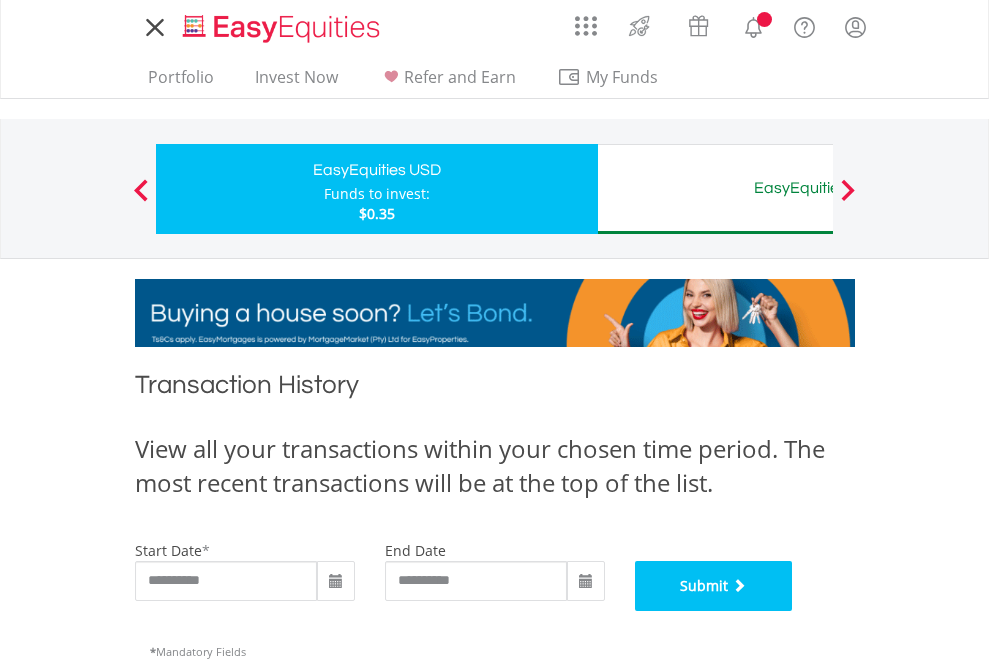 click on "Submit" at bounding box center [714, 586] 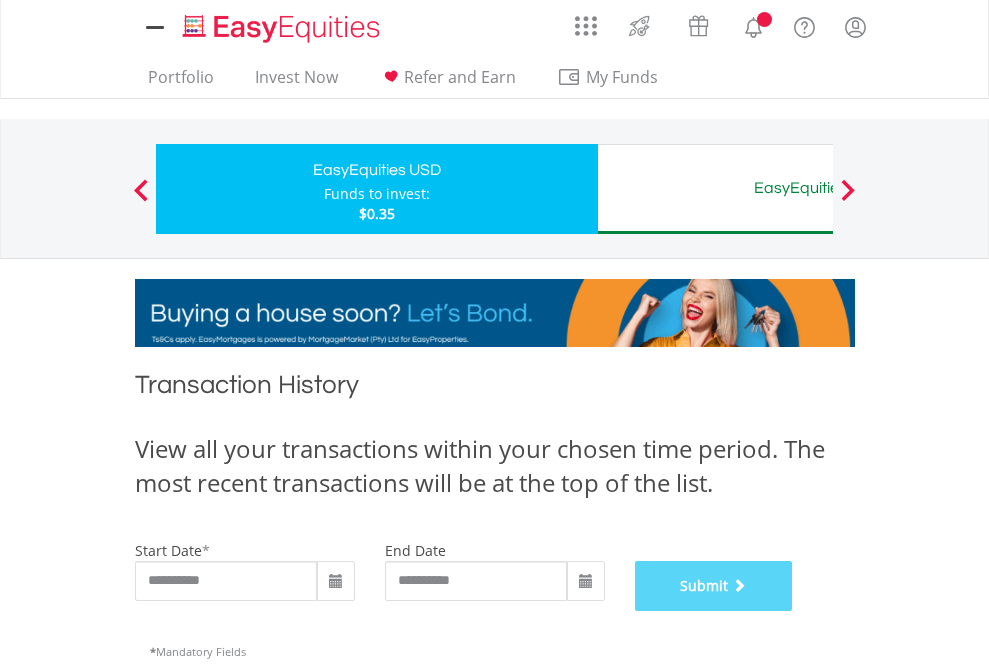 scroll, scrollTop: 811, scrollLeft: 0, axis: vertical 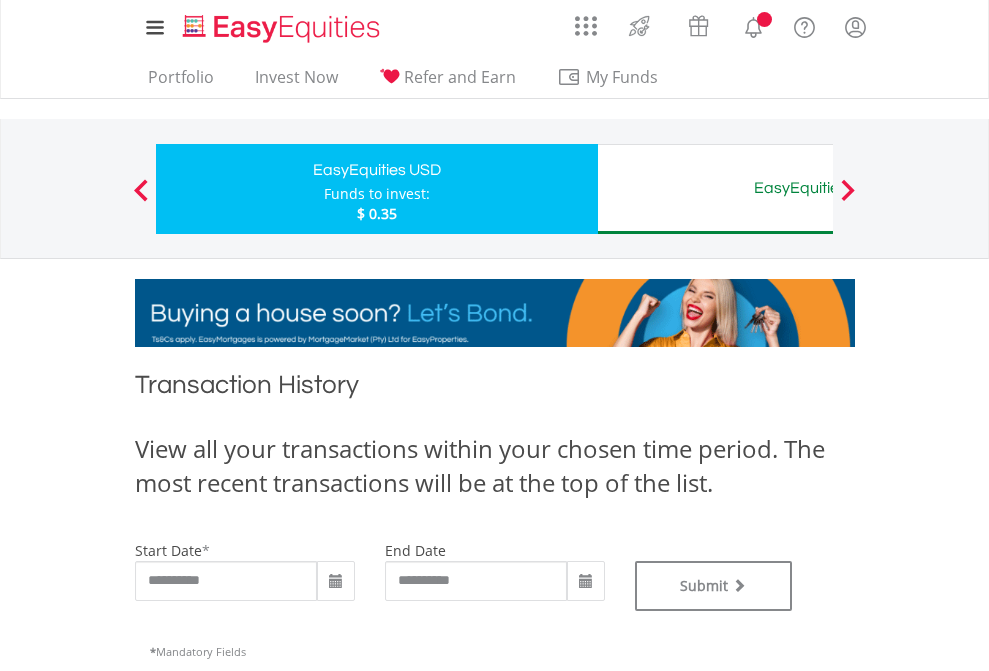 click on "EasyEquities AUD" at bounding box center [818, 188] 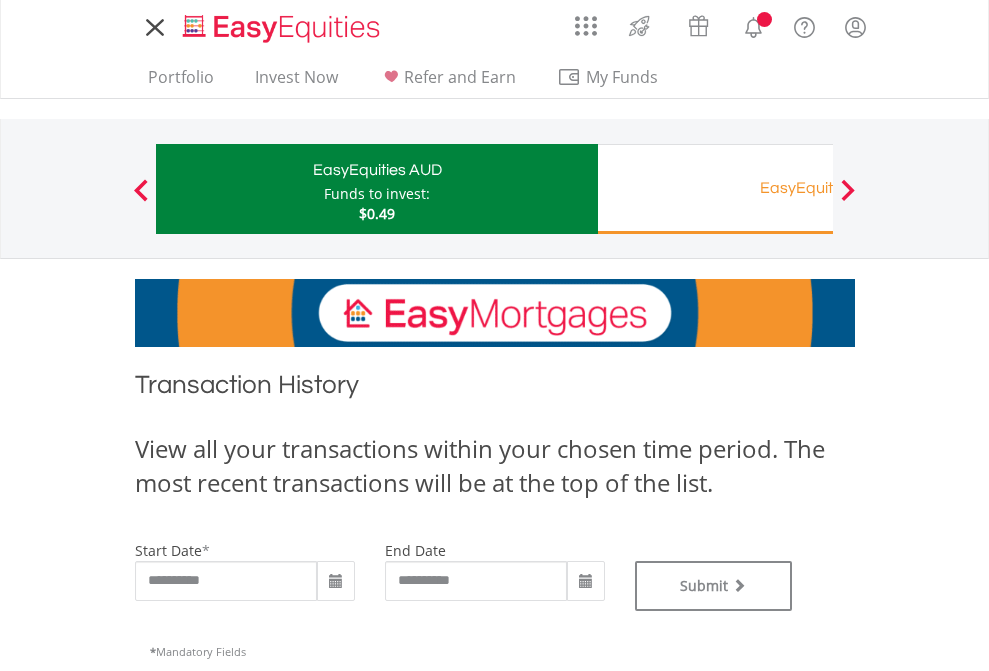 scroll, scrollTop: 0, scrollLeft: 0, axis: both 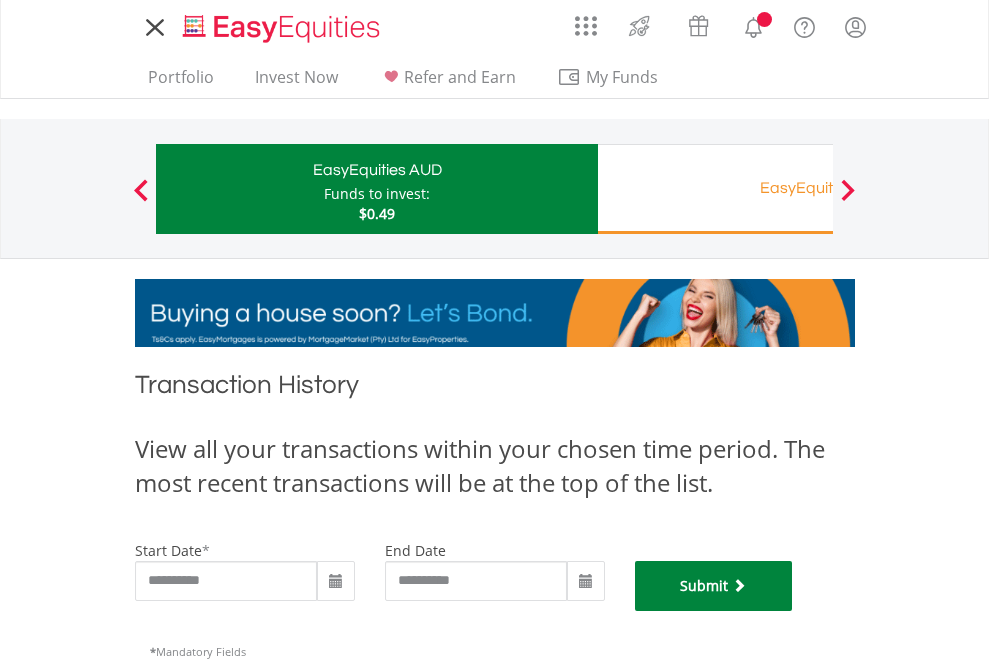 click on "Submit" at bounding box center [714, 586] 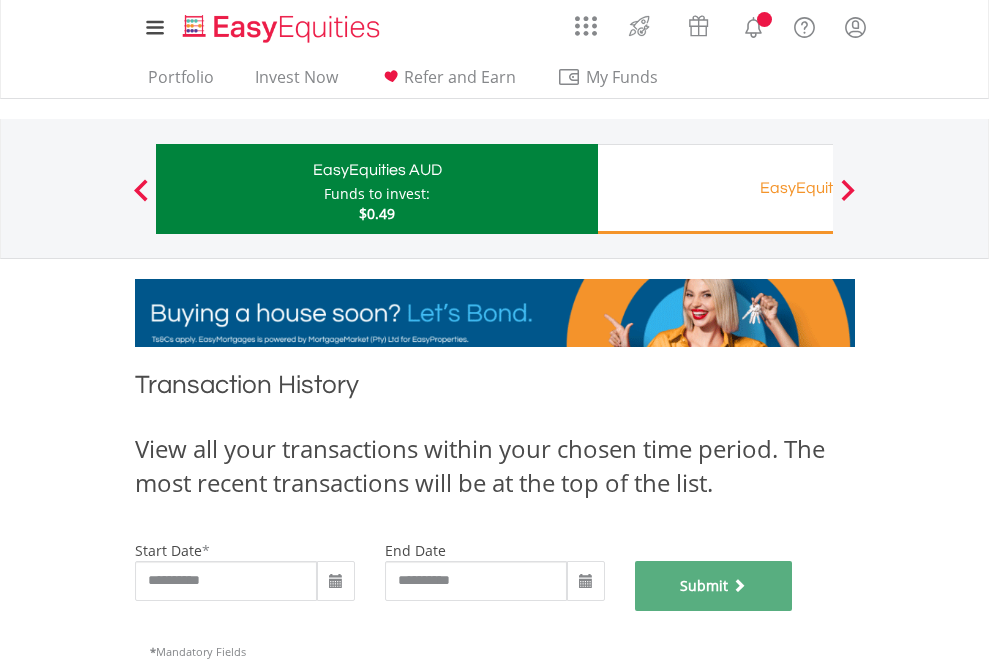 scroll, scrollTop: 811, scrollLeft: 0, axis: vertical 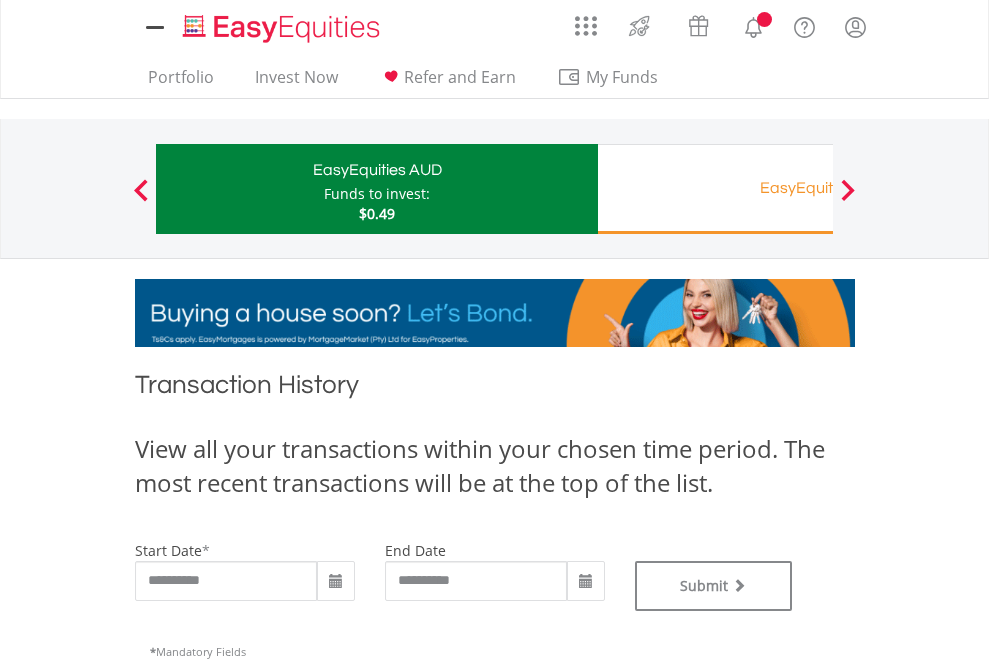 click on "EasyEquities RA" at bounding box center [818, 188] 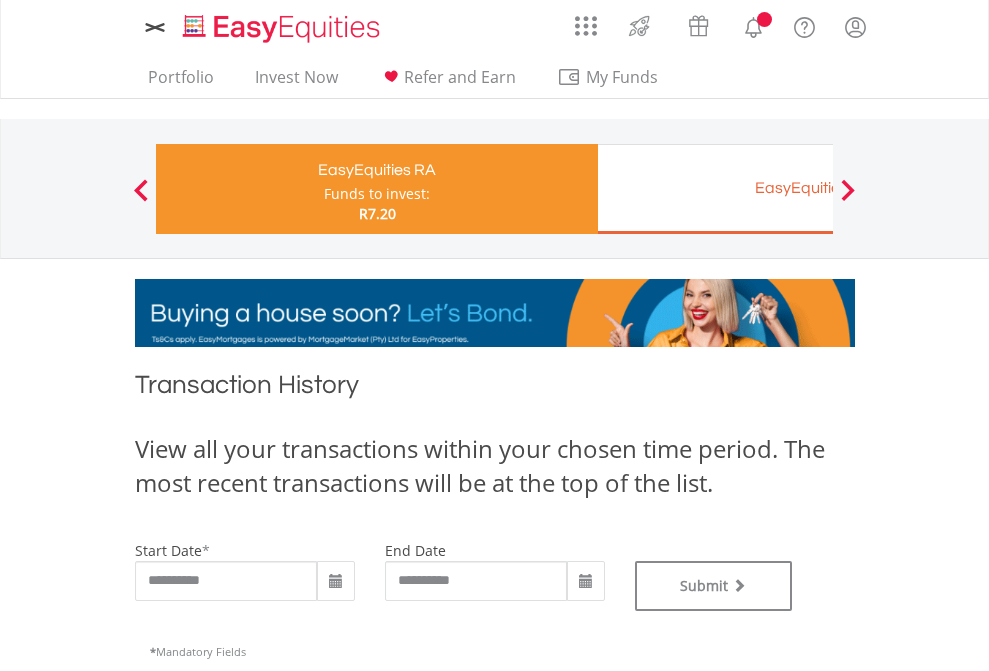 scroll, scrollTop: 0, scrollLeft: 0, axis: both 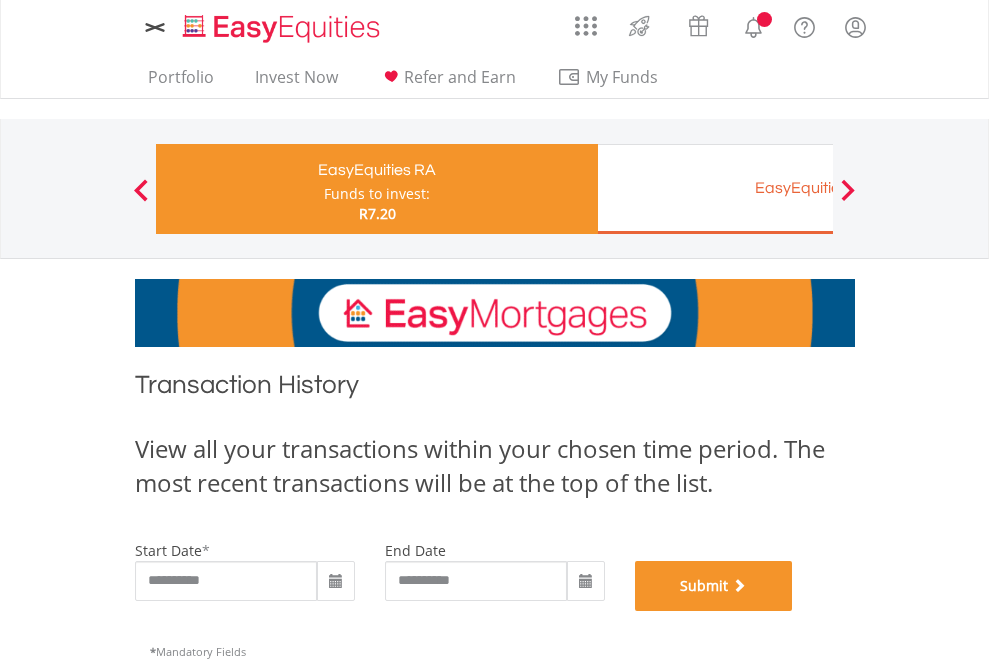 click on "Submit" at bounding box center (714, 586) 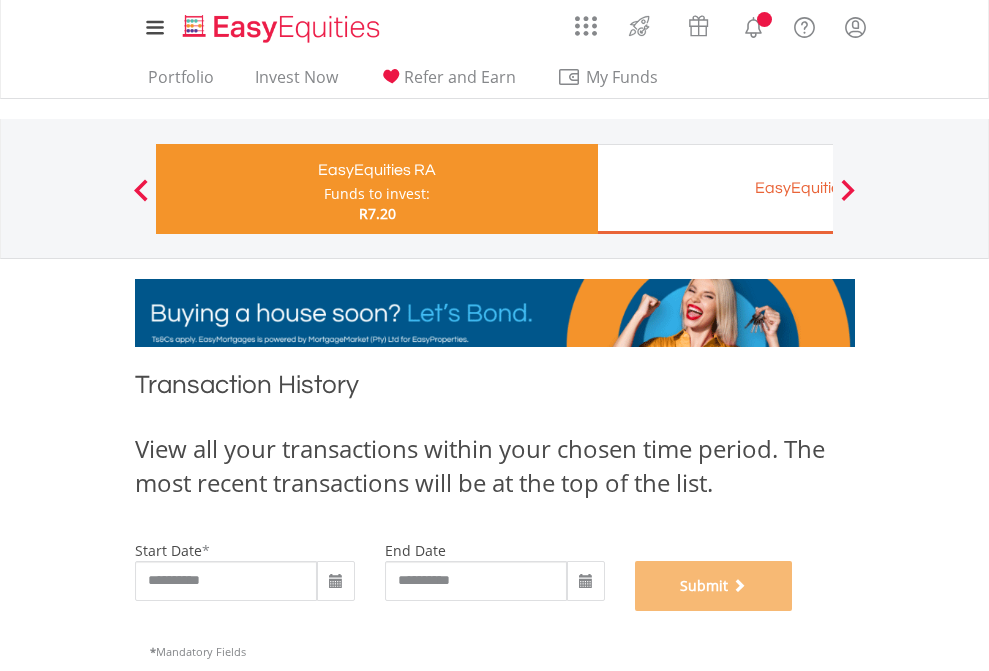 scroll, scrollTop: 811, scrollLeft: 0, axis: vertical 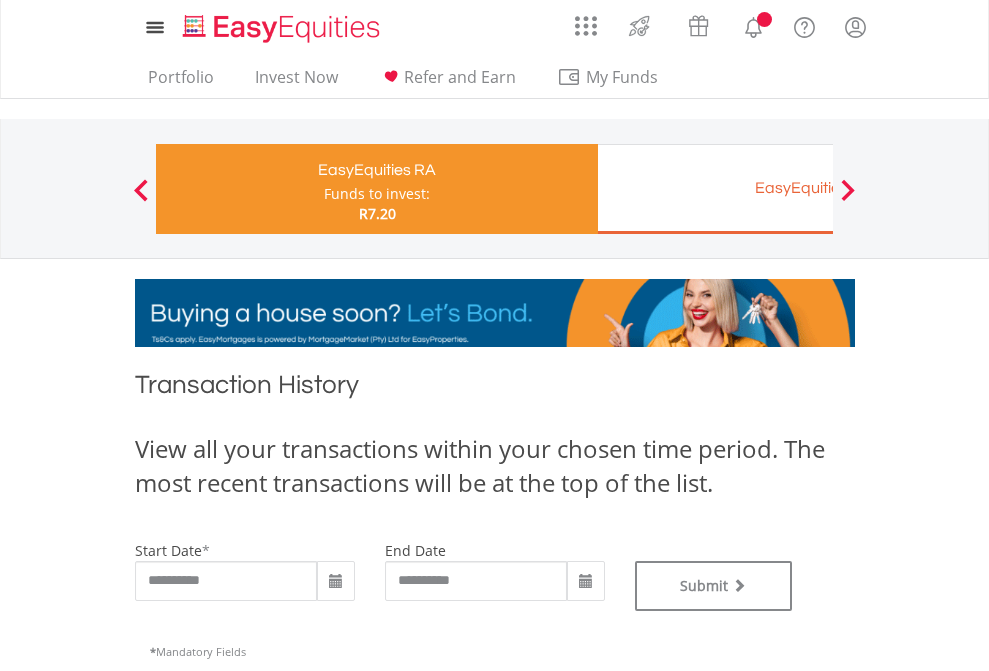 click on "EasyEquities EUR" at bounding box center (818, 188) 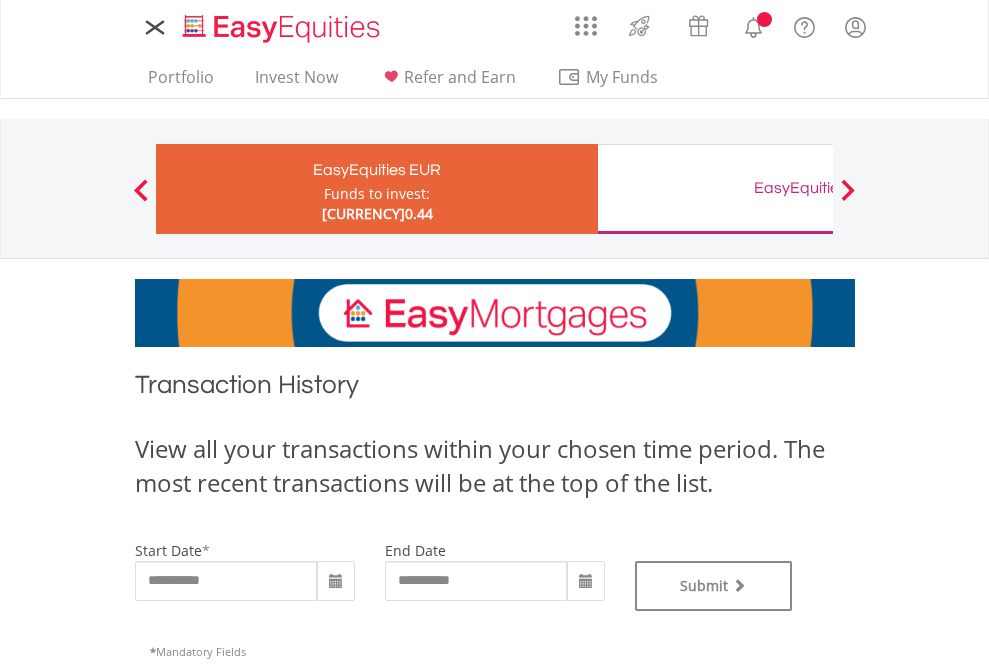 scroll, scrollTop: 0, scrollLeft: 0, axis: both 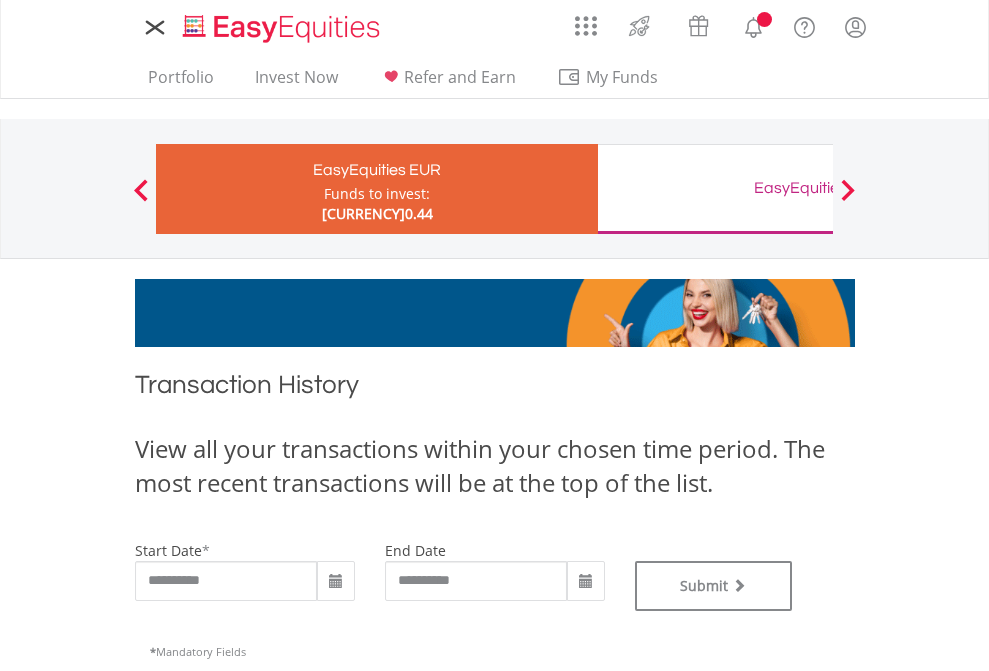 type on "**********" 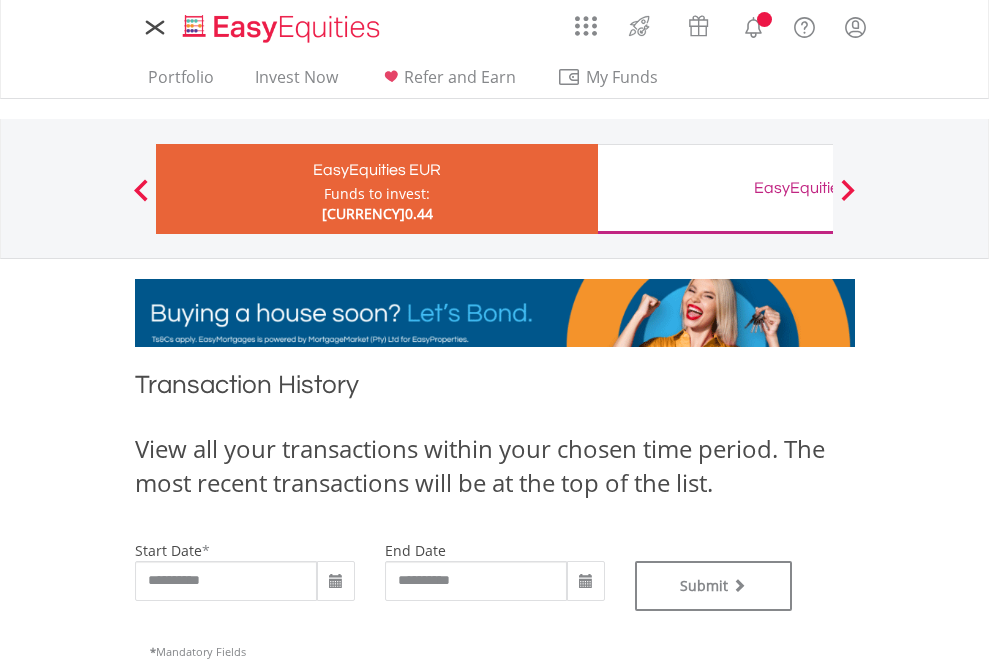 type on "**********" 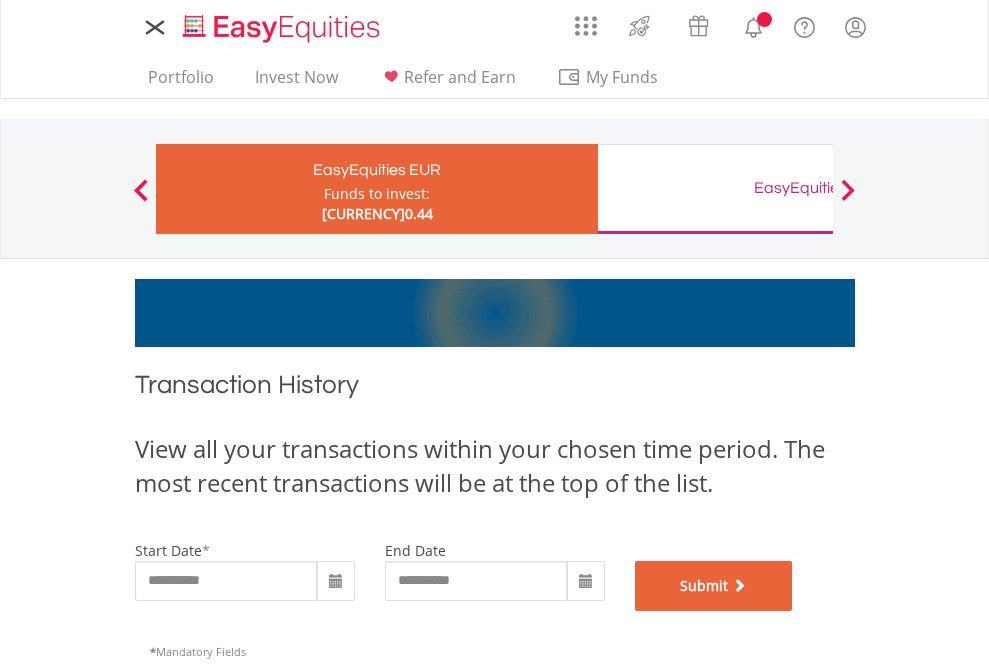 click on "Submit" at bounding box center (714, 586) 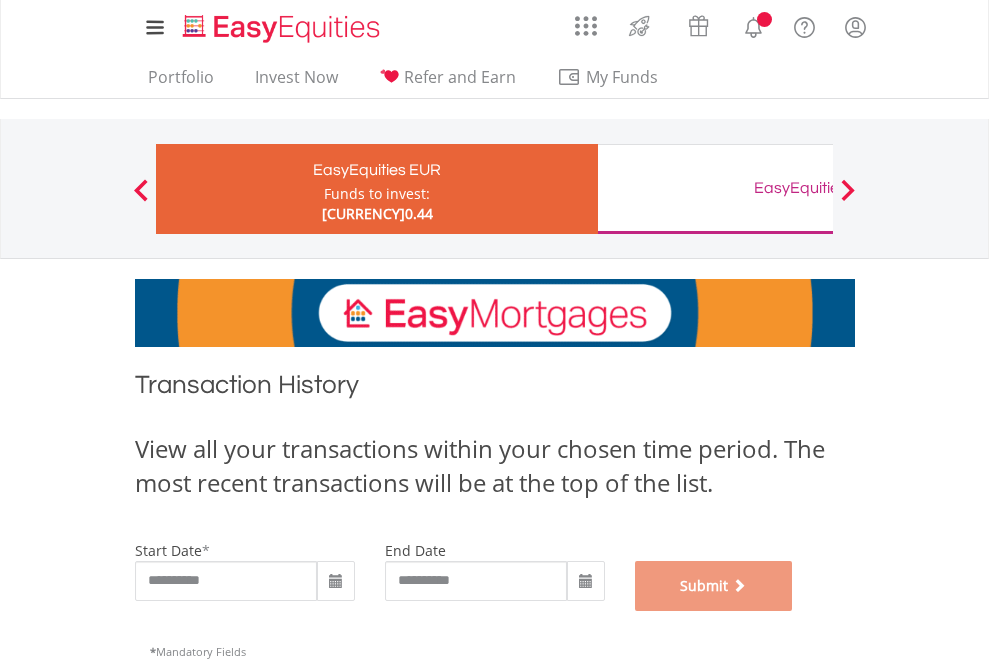 scroll, scrollTop: 811, scrollLeft: 0, axis: vertical 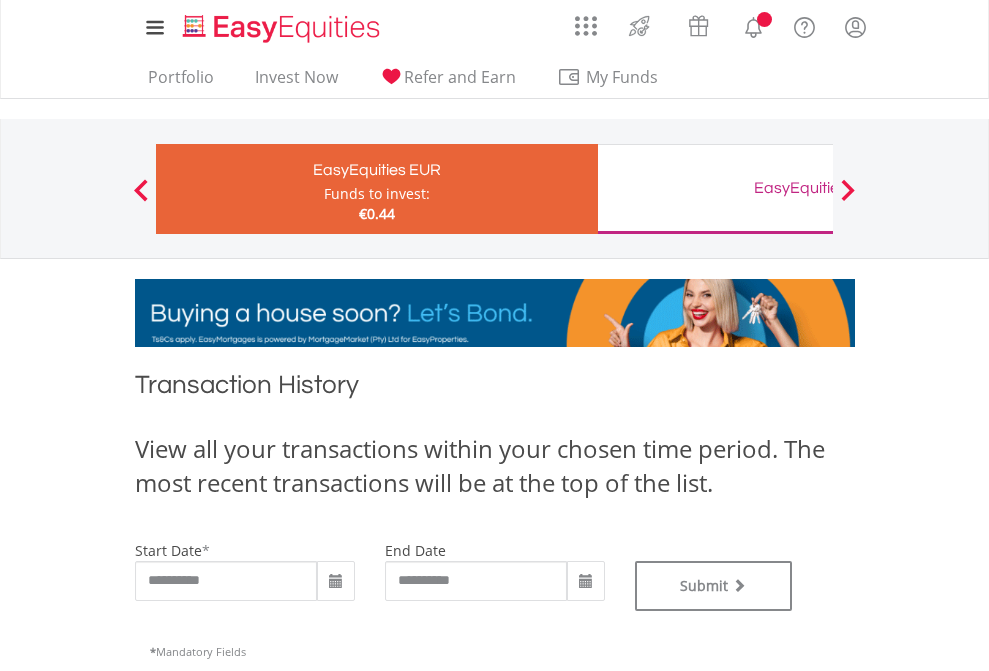 click on "EasyEquities GBP" at bounding box center [818, 188] 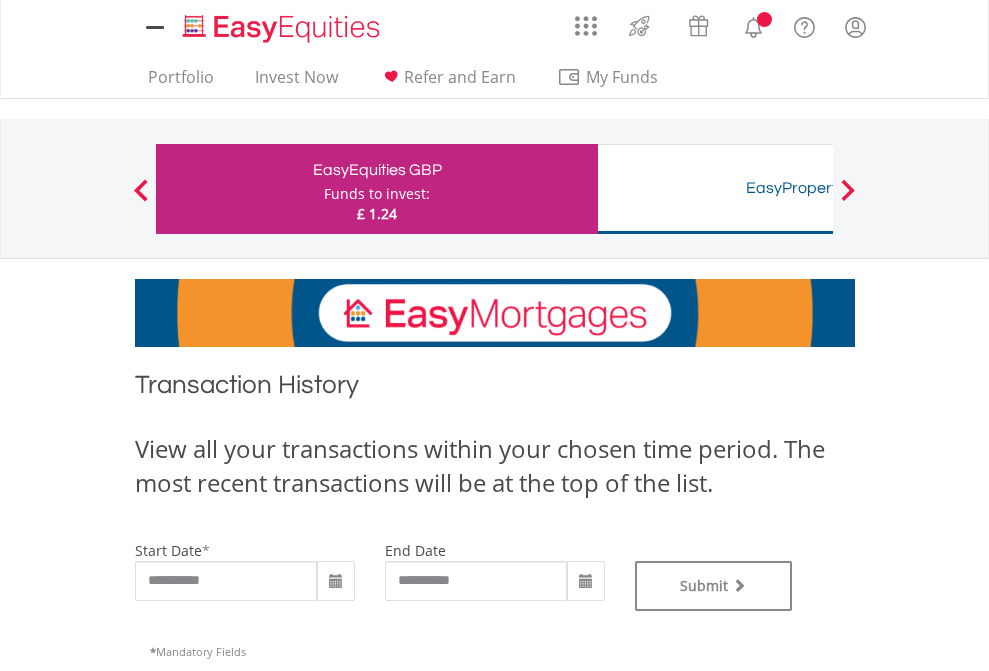 scroll, scrollTop: 0, scrollLeft: 0, axis: both 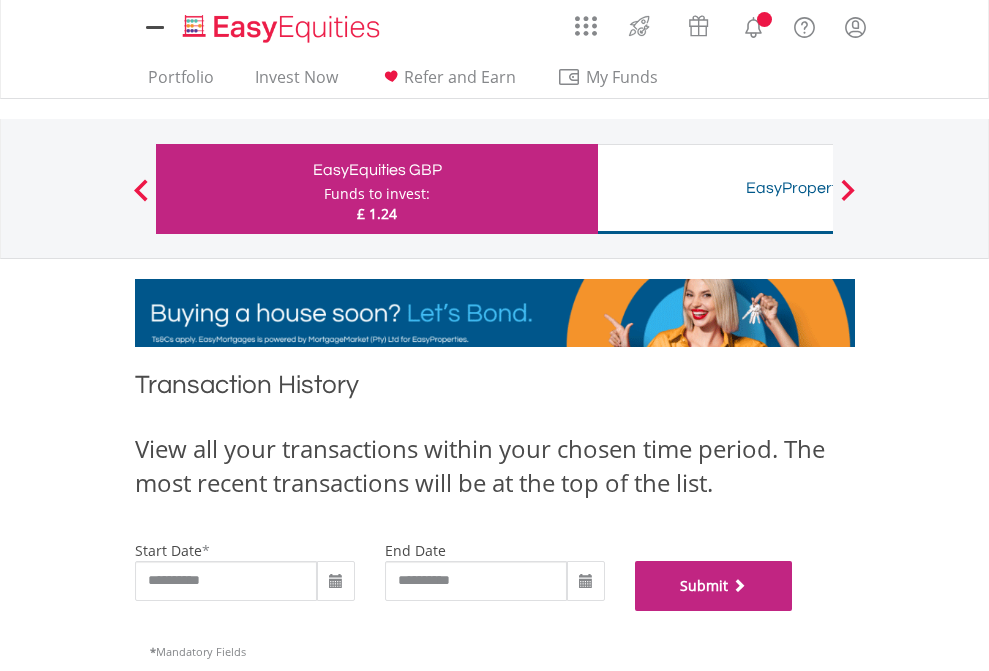 click on "Submit" at bounding box center [714, 586] 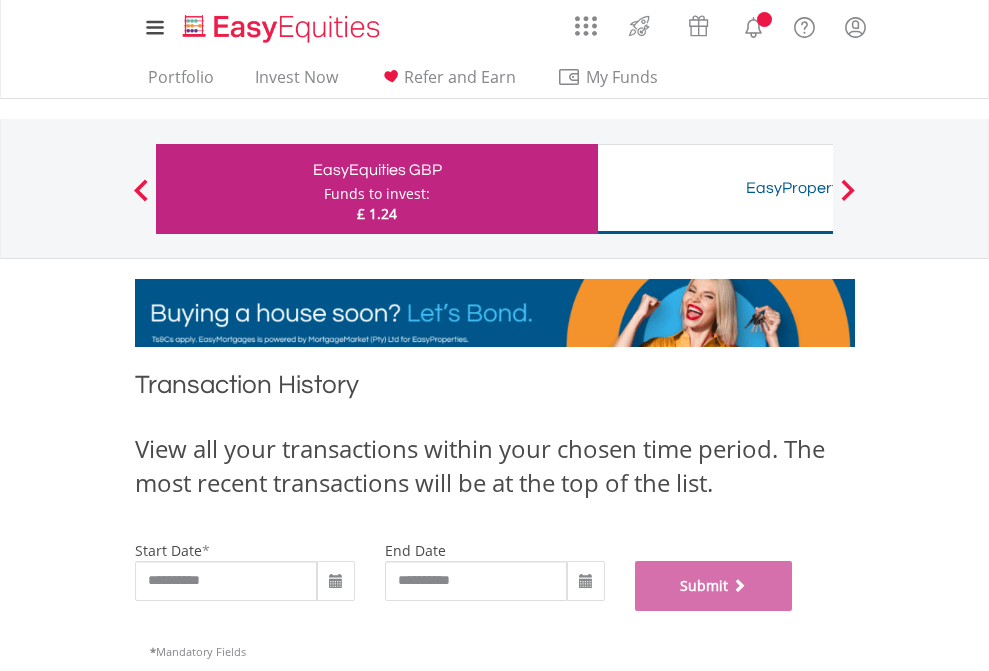 scroll, scrollTop: 811, scrollLeft: 0, axis: vertical 